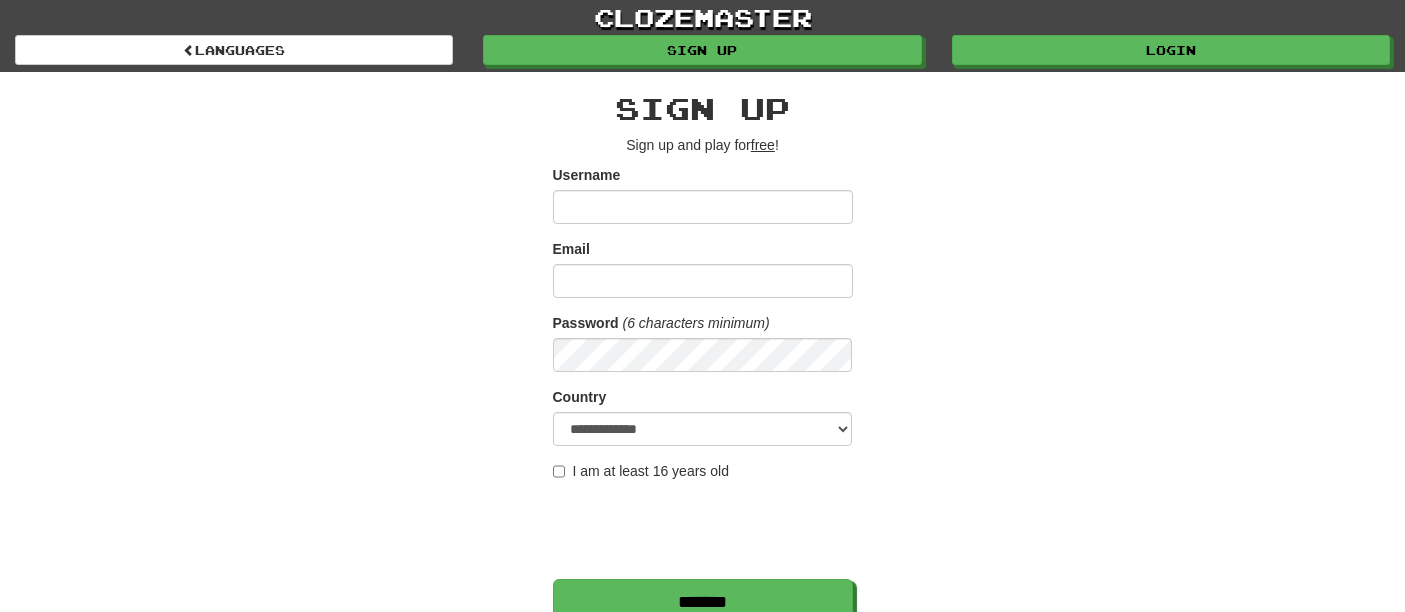 scroll, scrollTop: 0, scrollLeft: 0, axis: both 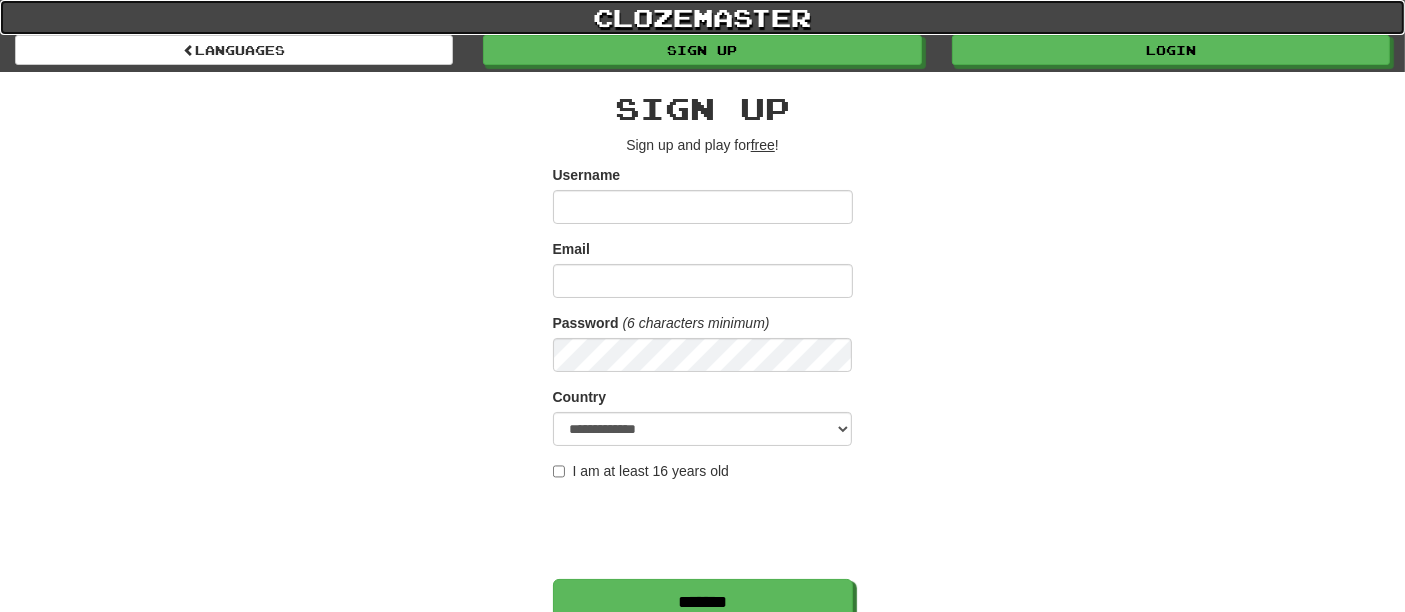 click on "clozemaster" at bounding box center (702, 17) 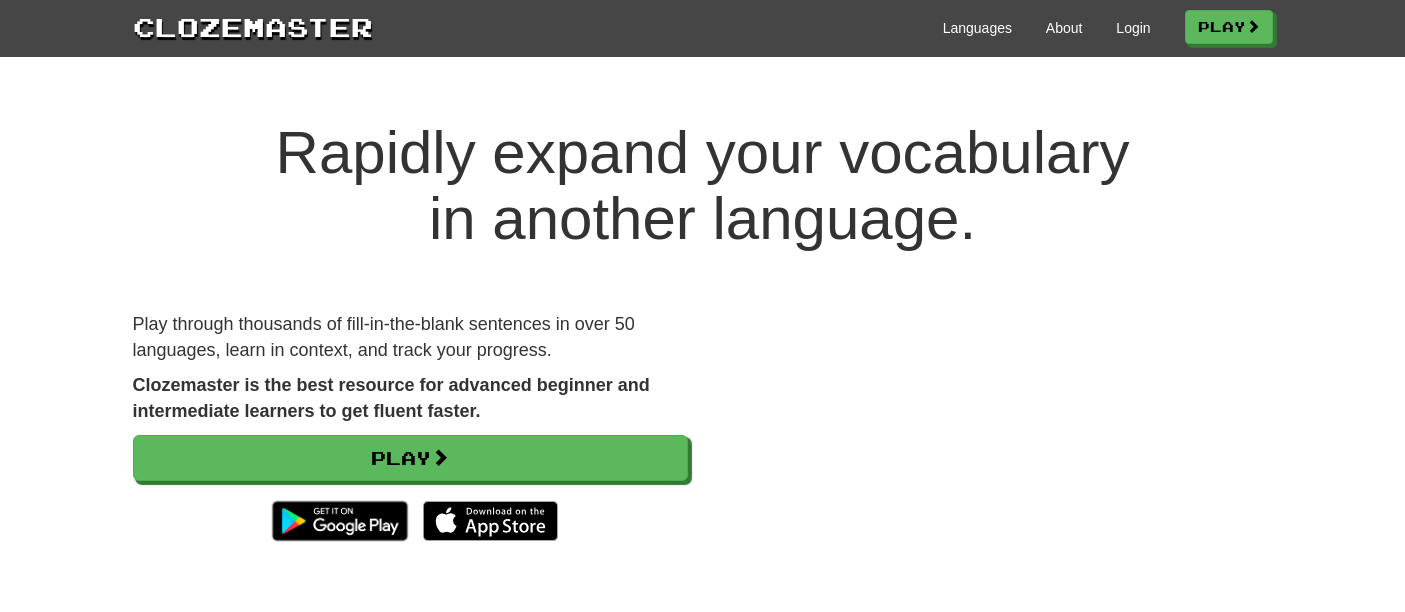 scroll, scrollTop: 0, scrollLeft: 0, axis: both 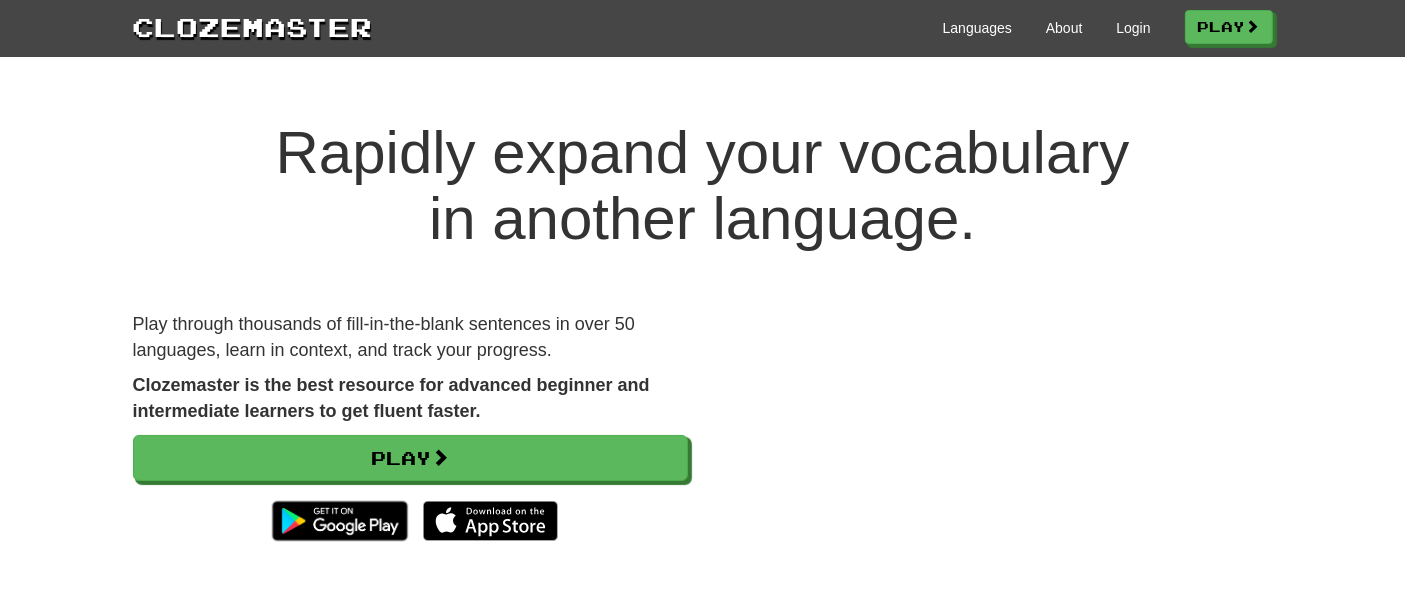 click on "Languages
About
Login
Play" at bounding box center (823, 26) 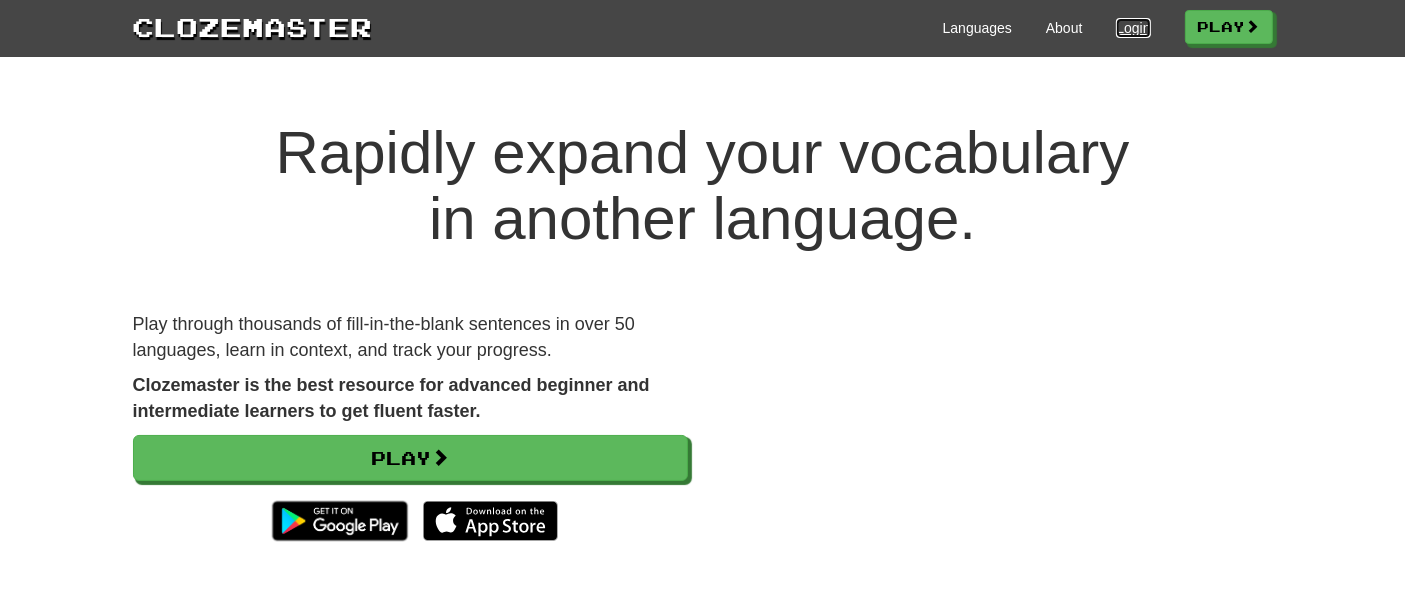 click on "Login" at bounding box center [1133, 28] 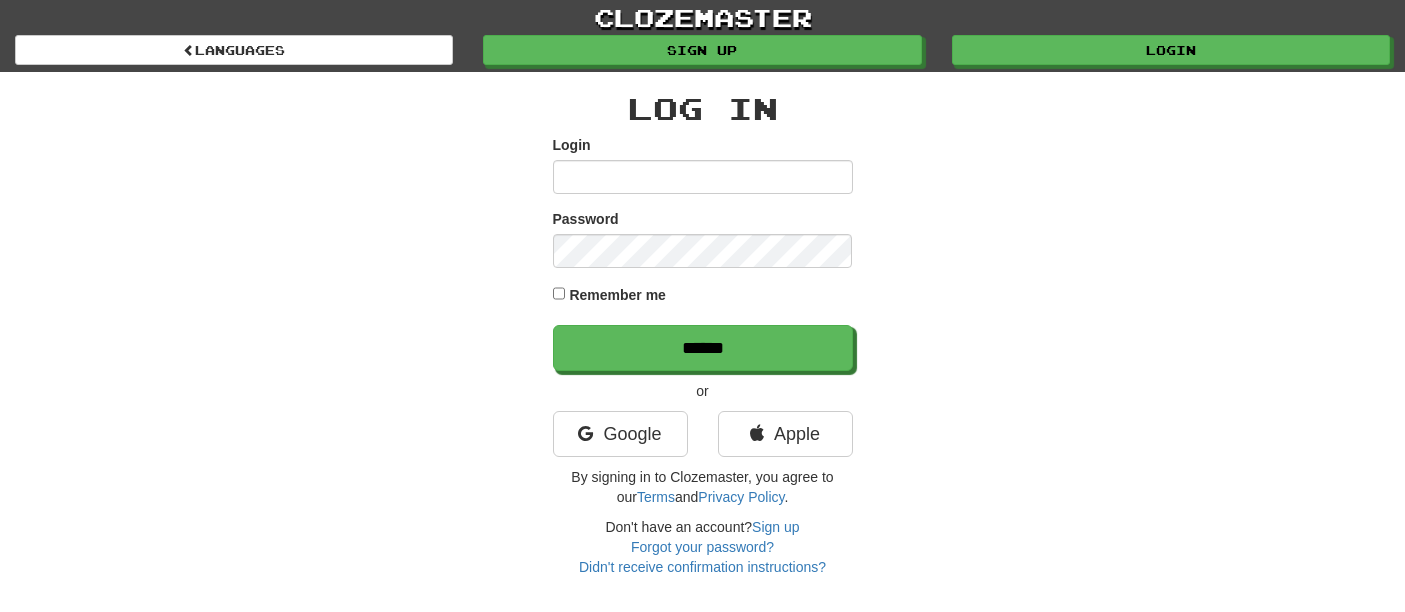 scroll, scrollTop: 0, scrollLeft: 0, axis: both 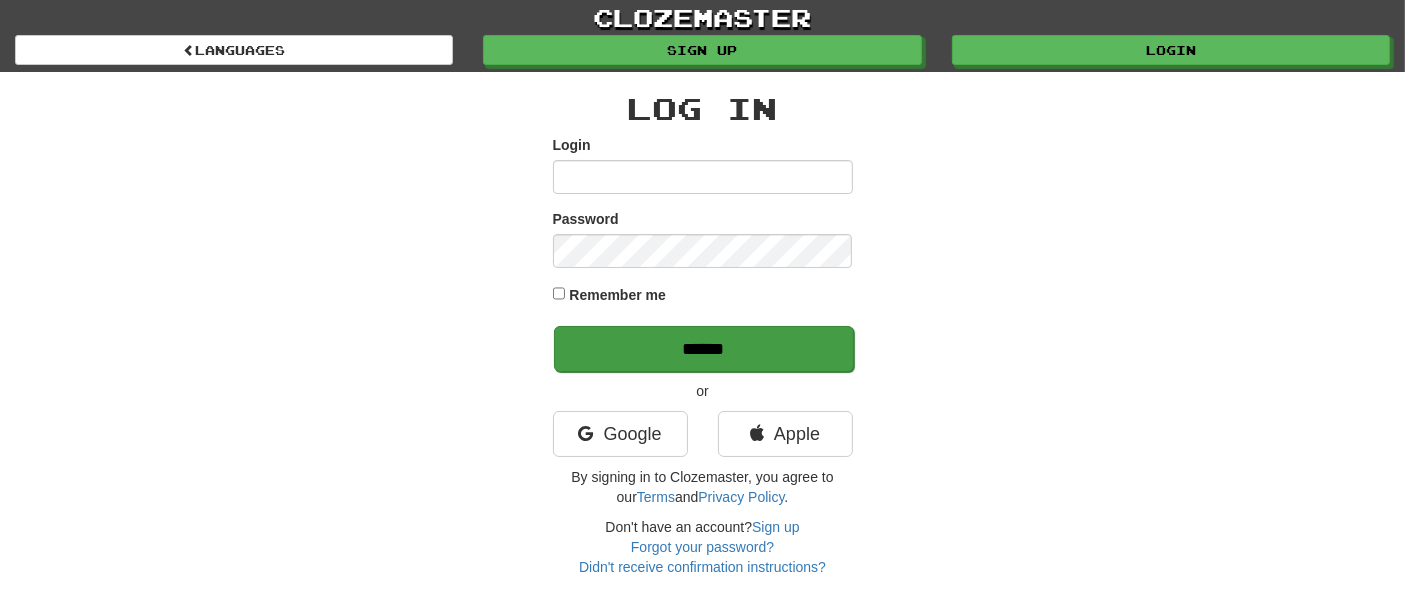 type on "**********" 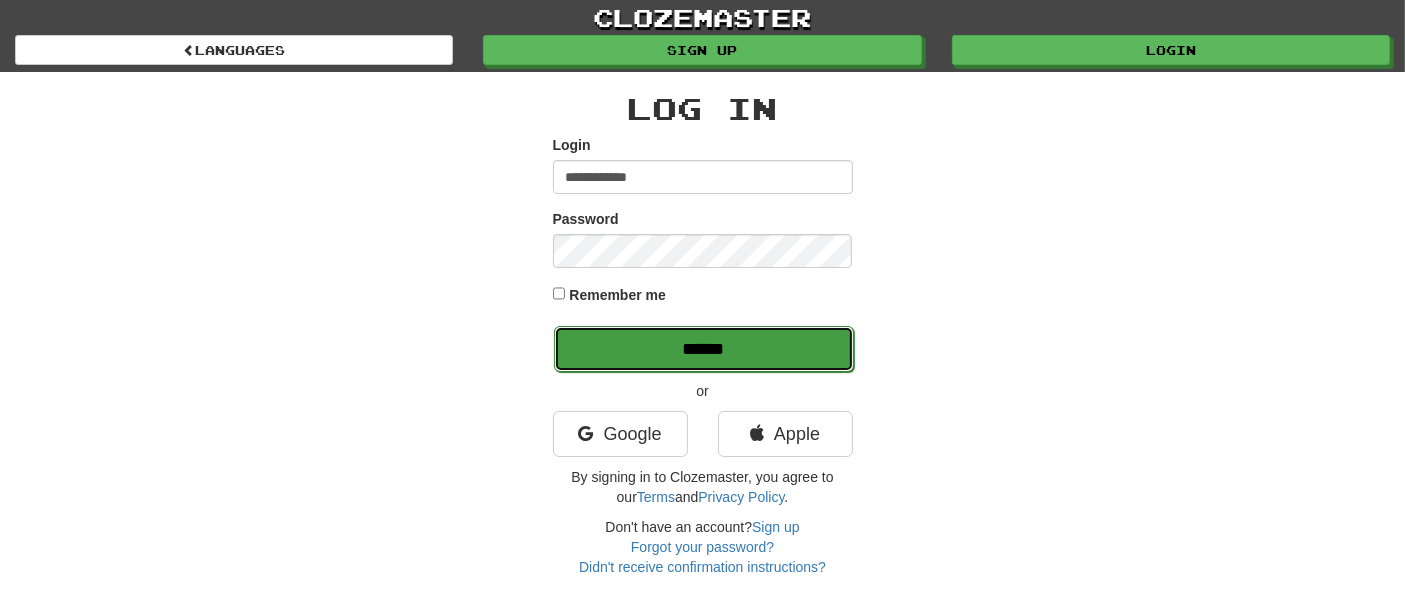 click on "******" at bounding box center [704, 349] 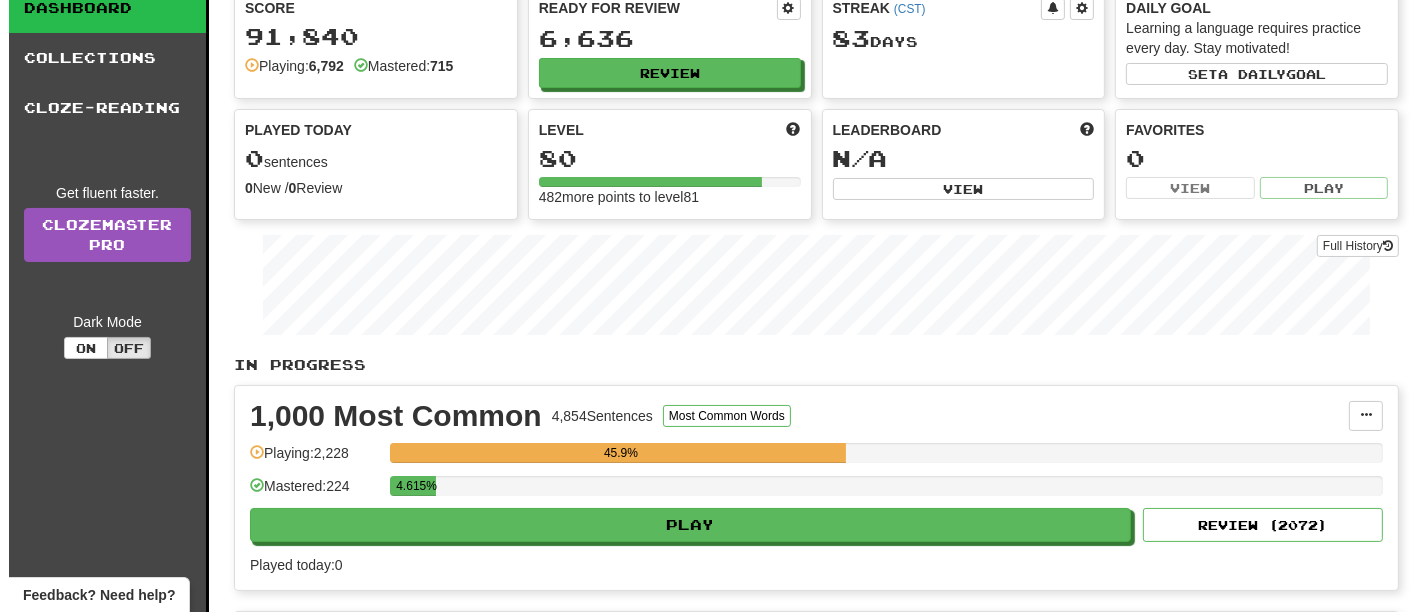 scroll, scrollTop: 111, scrollLeft: 0, axis: vertical 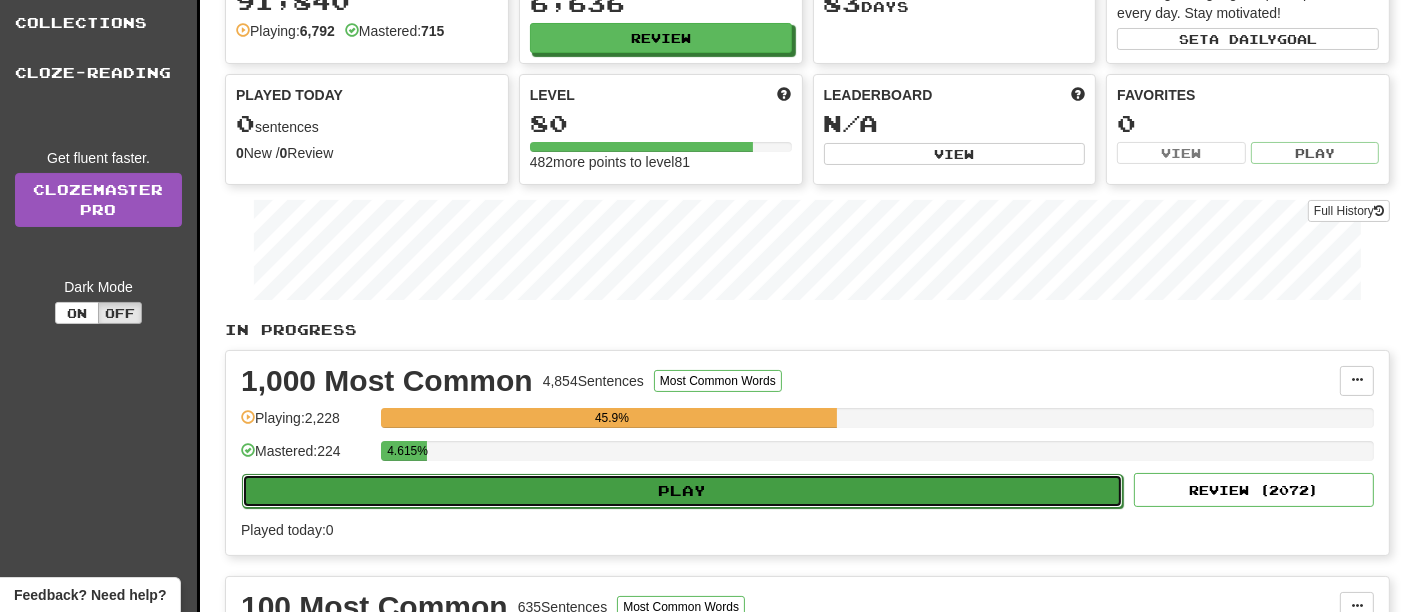 click on "Play" at bounding box center [682, 491] 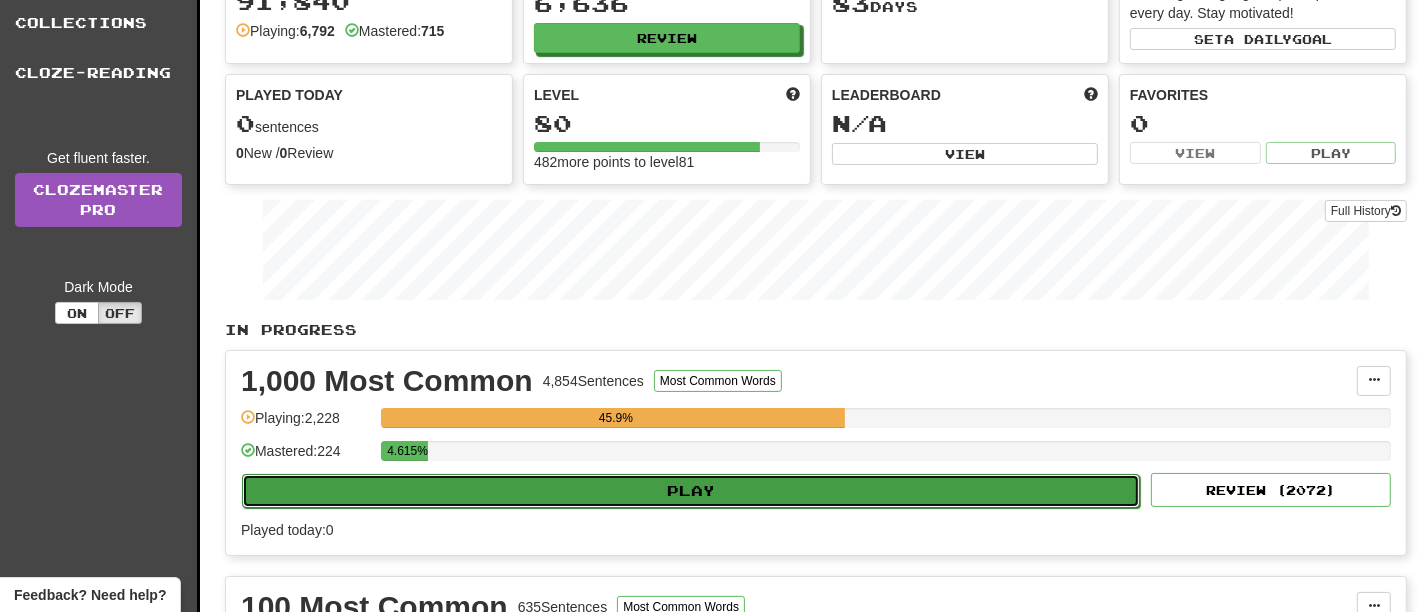 select on "**" 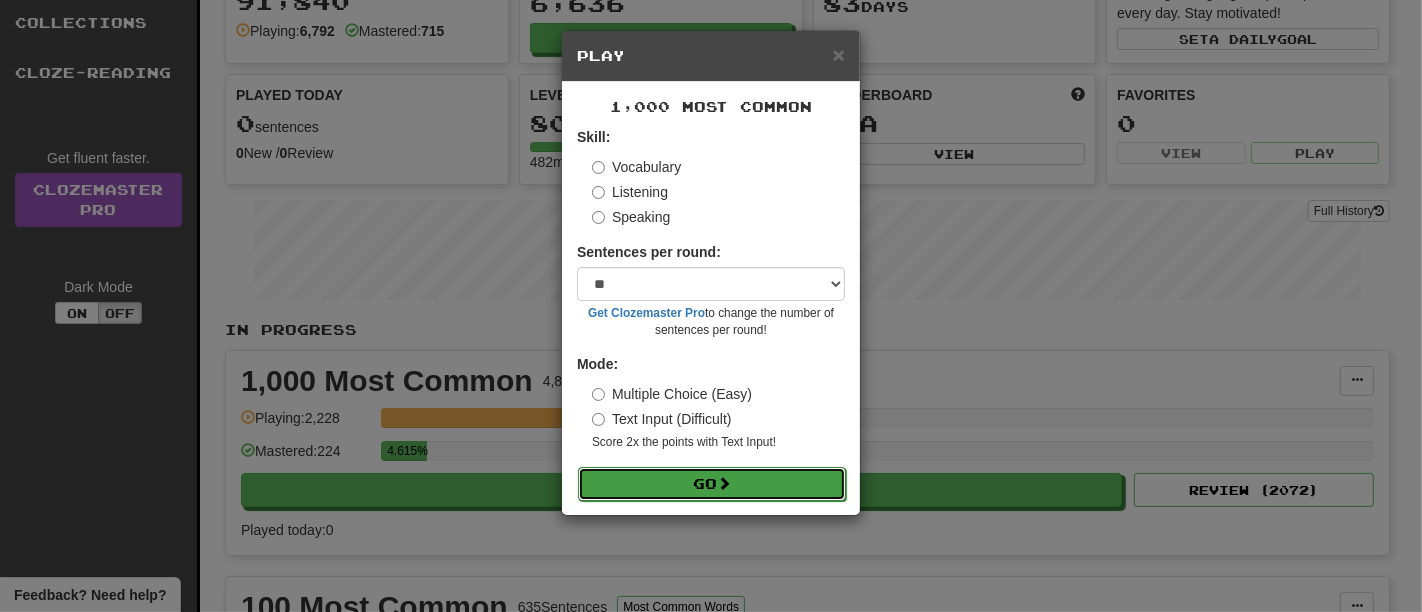 click on "Go" at bounding box center (712, 484) 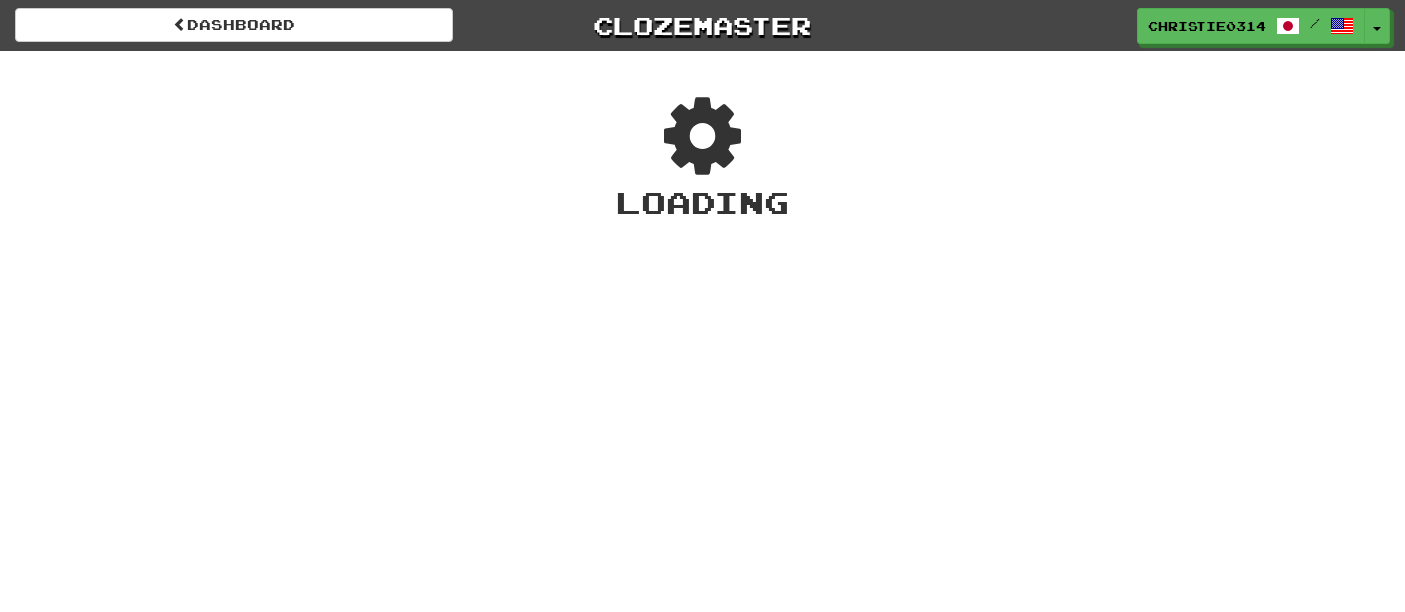 scroll, scrollTop: 0, scrollLeft: 0, axis: both 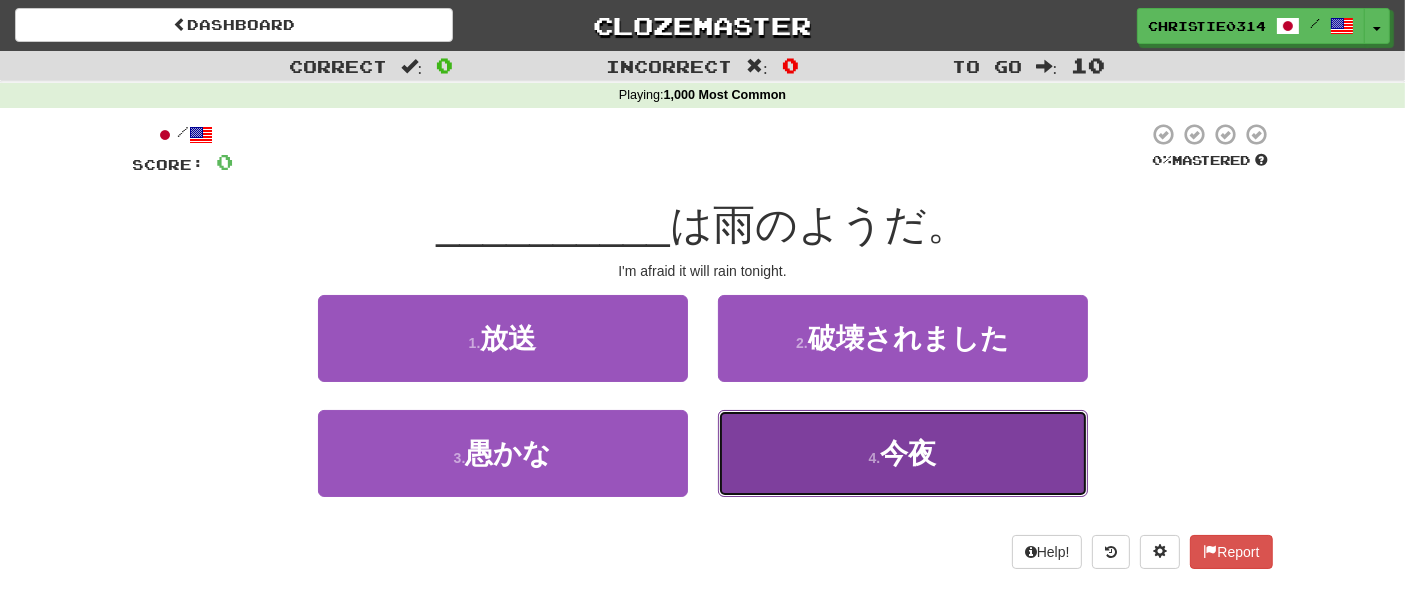 click on "4 .  今夜" at bounding box center (903, 453) 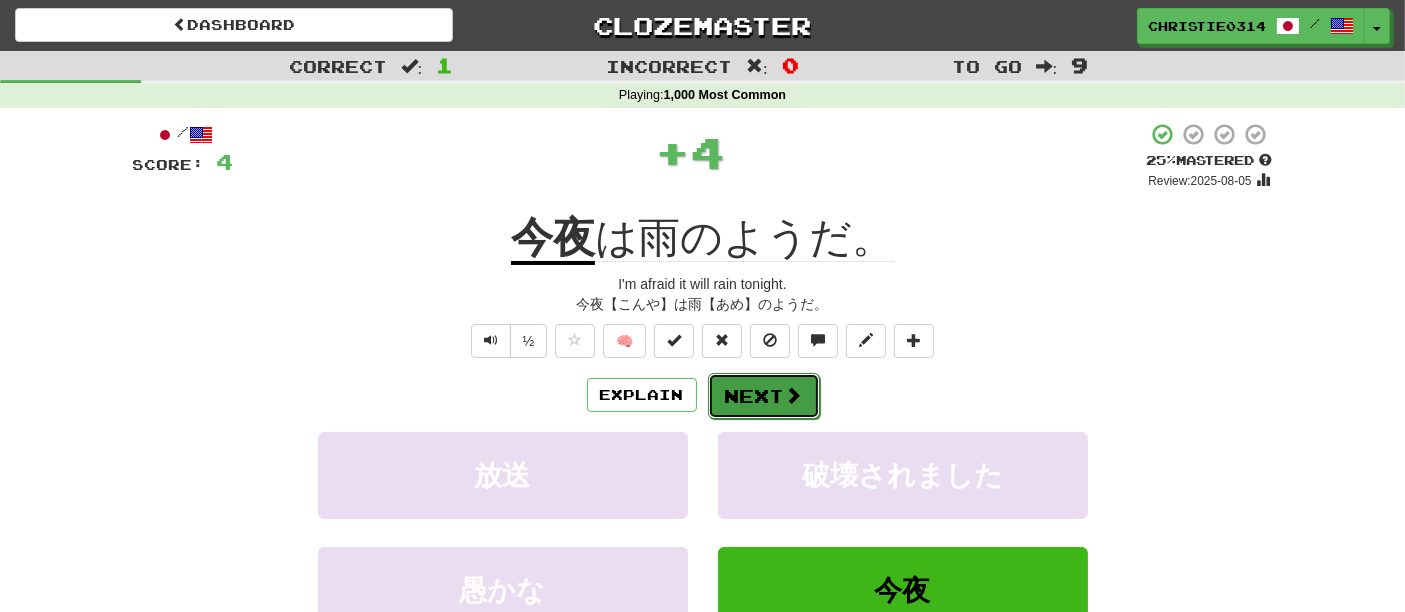 click on "Next" at bounding box center (764, 396) 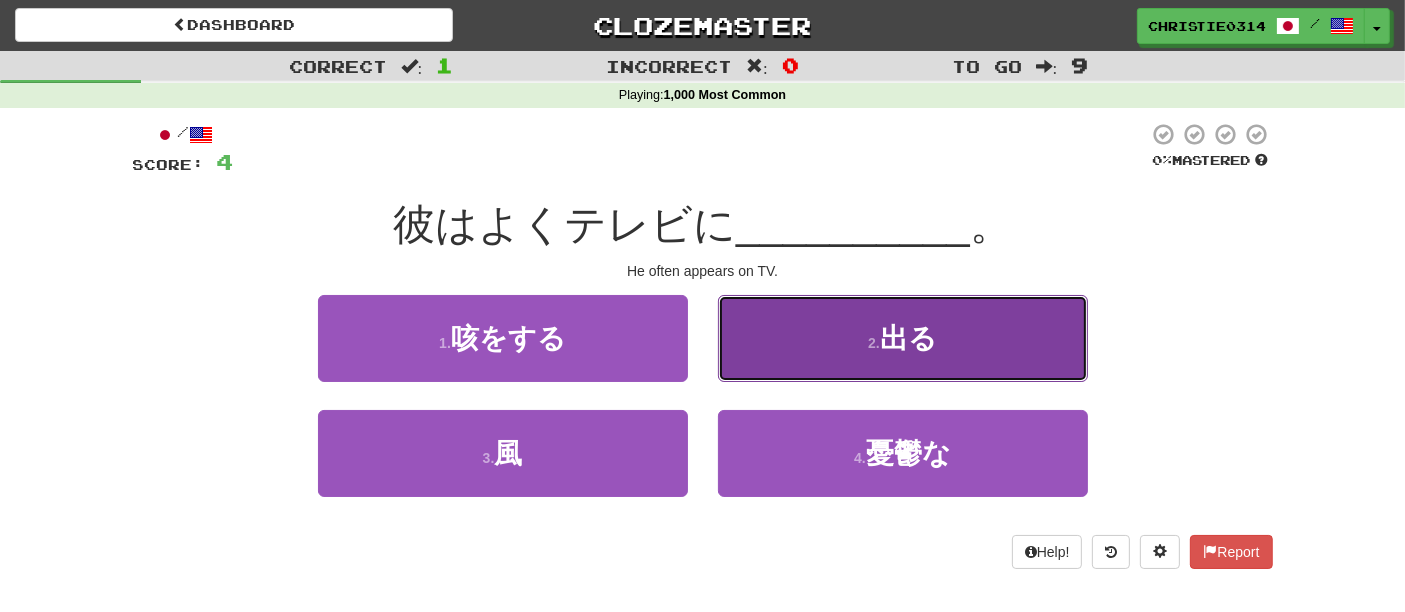 click on "2 .  出る" at bounding box center [903, 338] 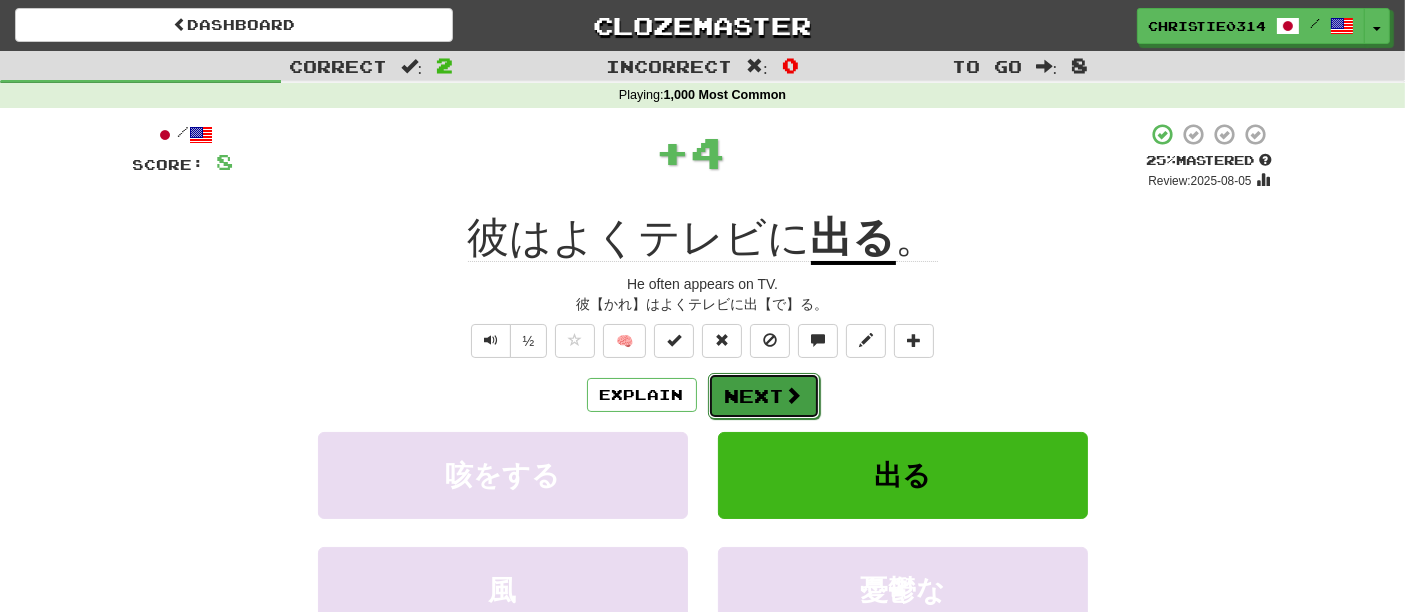 click on "Next" at bounding box center [764, 396] 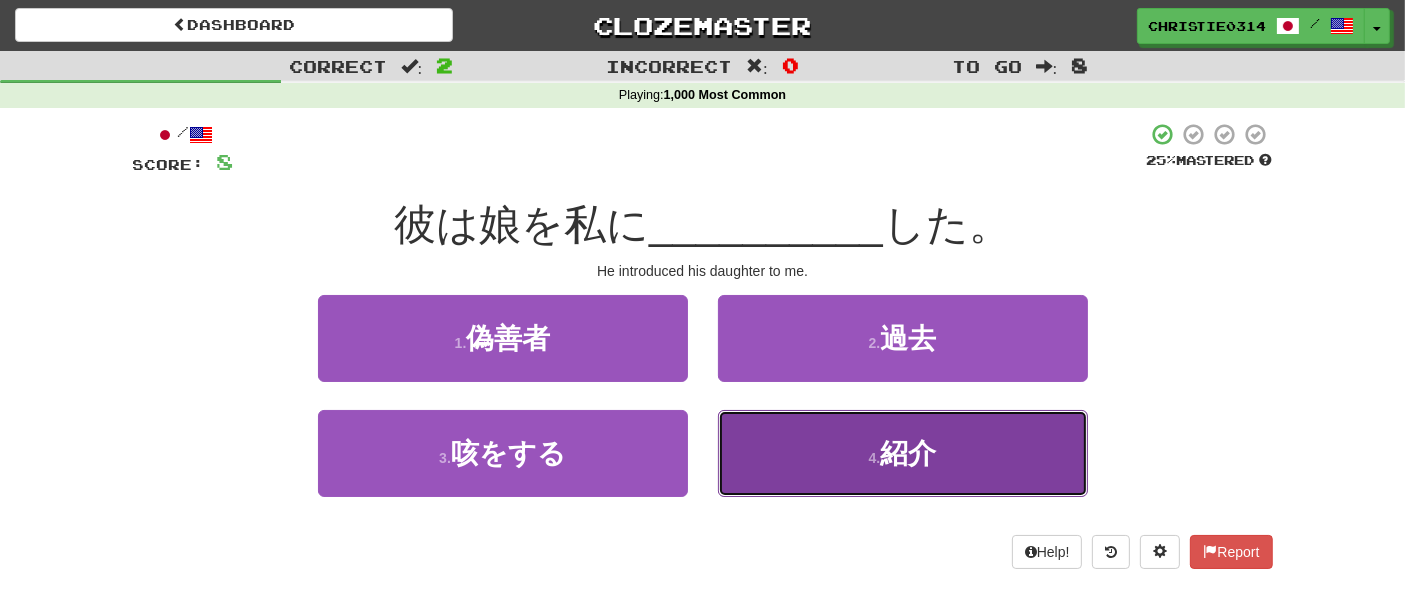 click on "4 .  紹介" at bounding box center (903, 453) 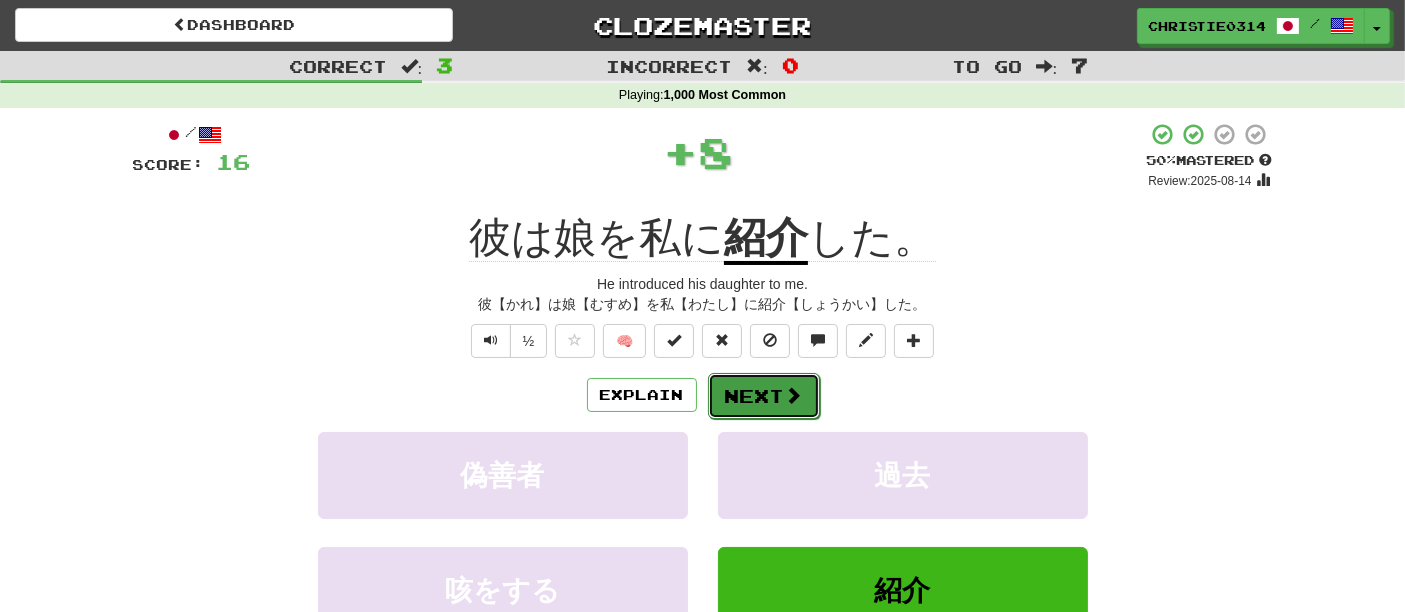 click at bounding box center [794, 395] 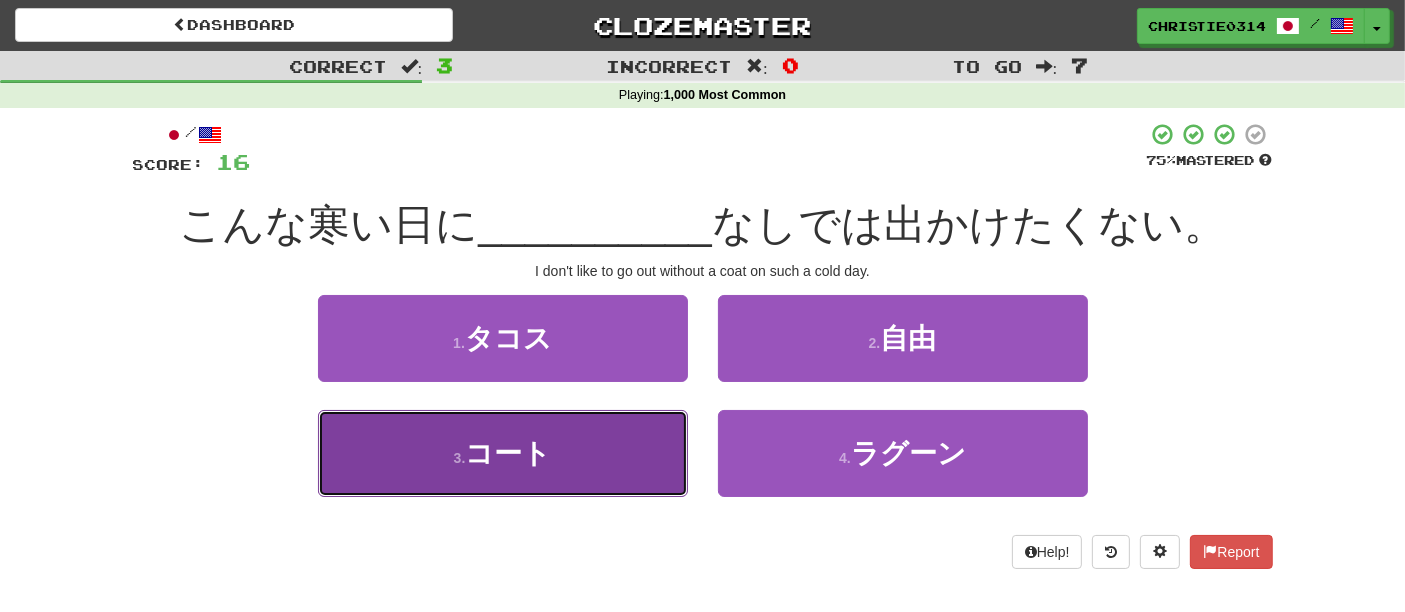 click on "3 .  コート" at bounding box center (503, 453) 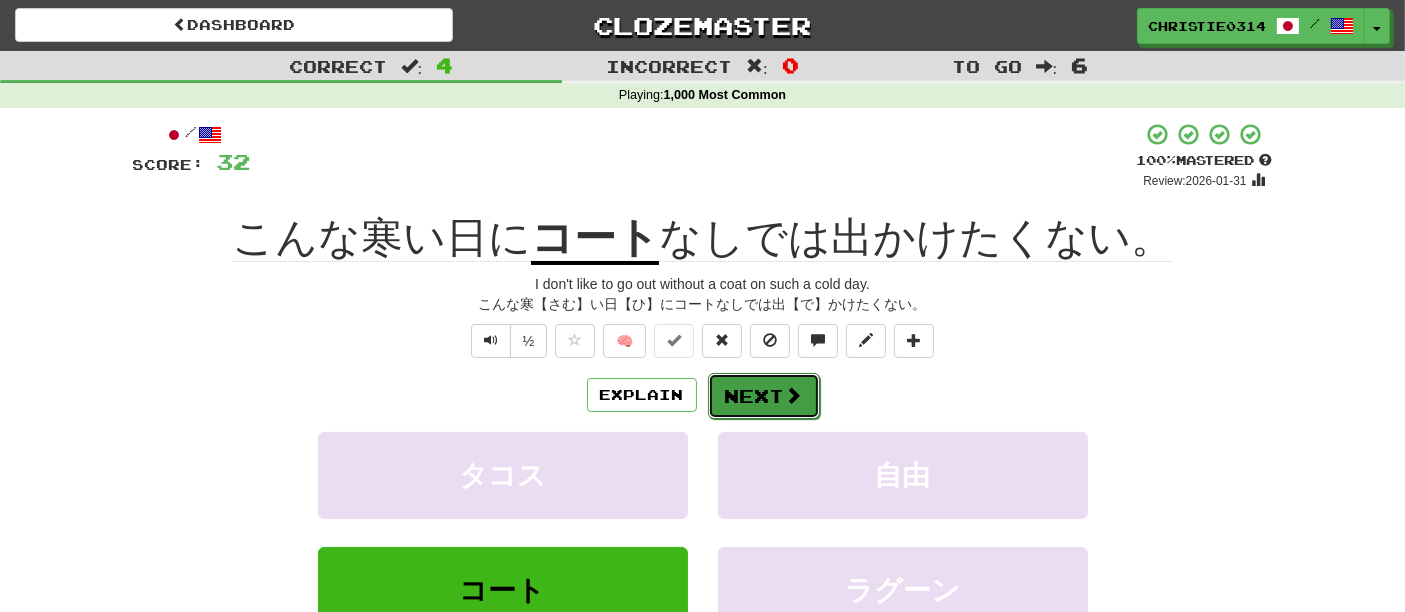 click on "Next" at bounding box center (764, 396) 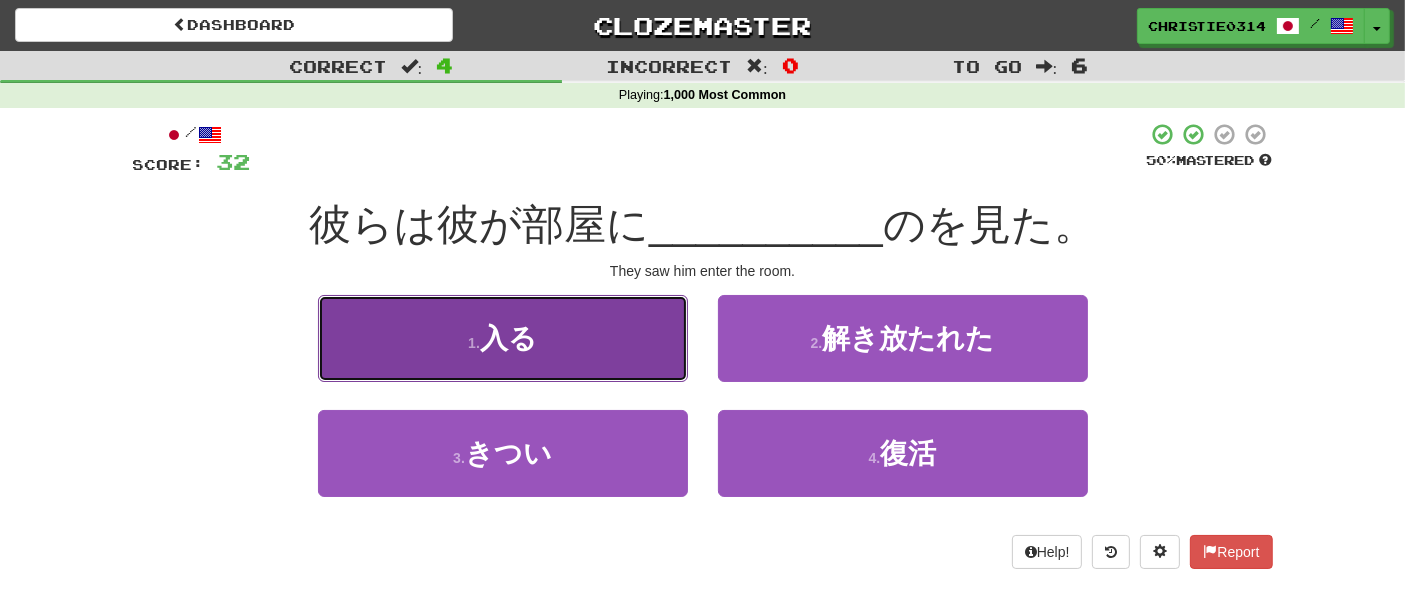 click on "1 .  入る" at bounding box center (503, 338) 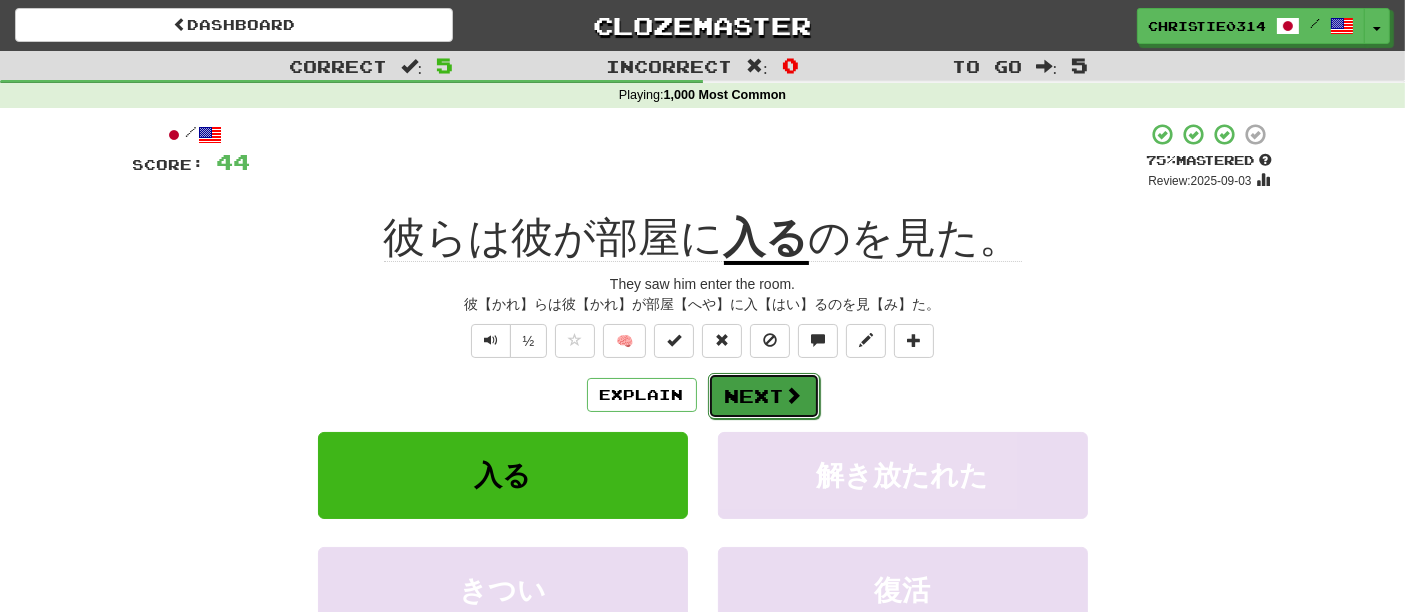 click on "Next" at bounding box center [764, 396] 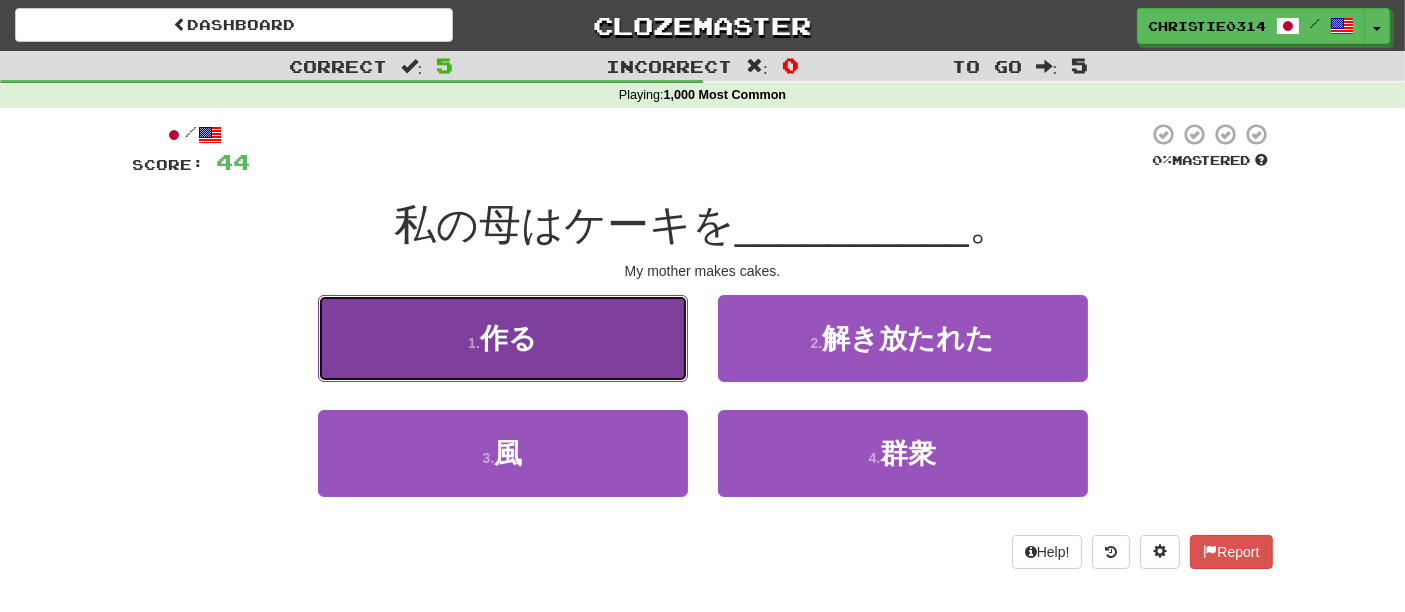 click on "1 .  作る" at bounding box center [503, 338] 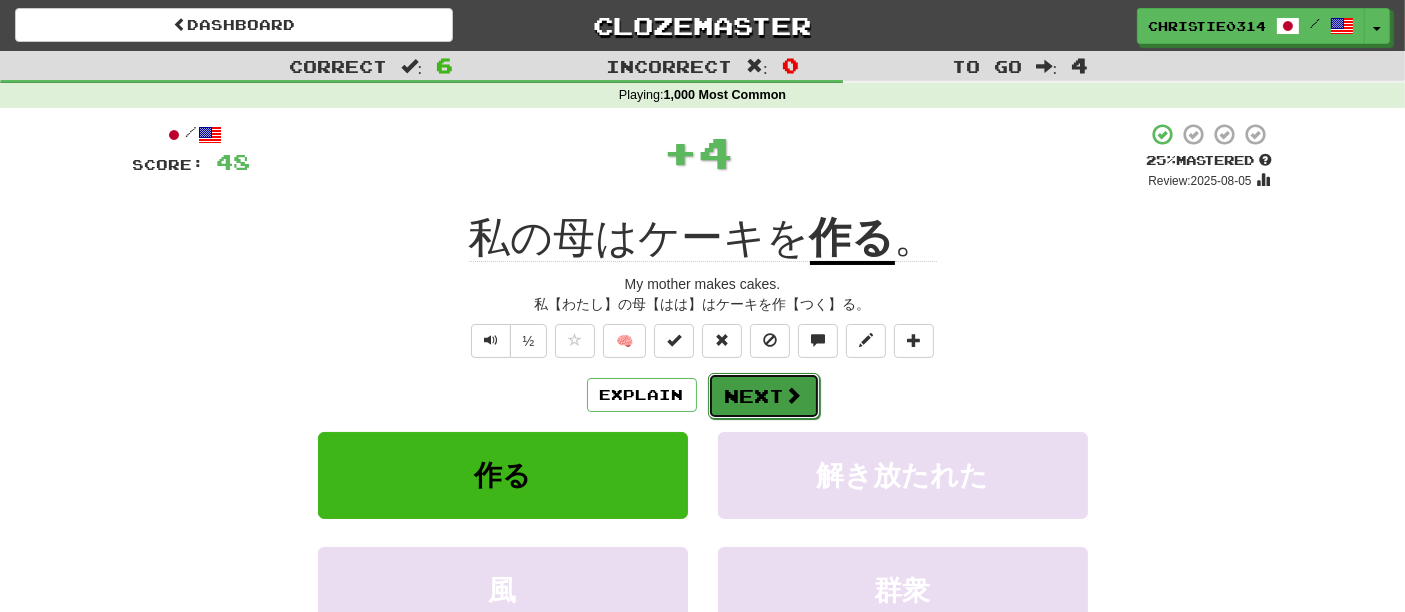 click at bounding box center [794, 395] 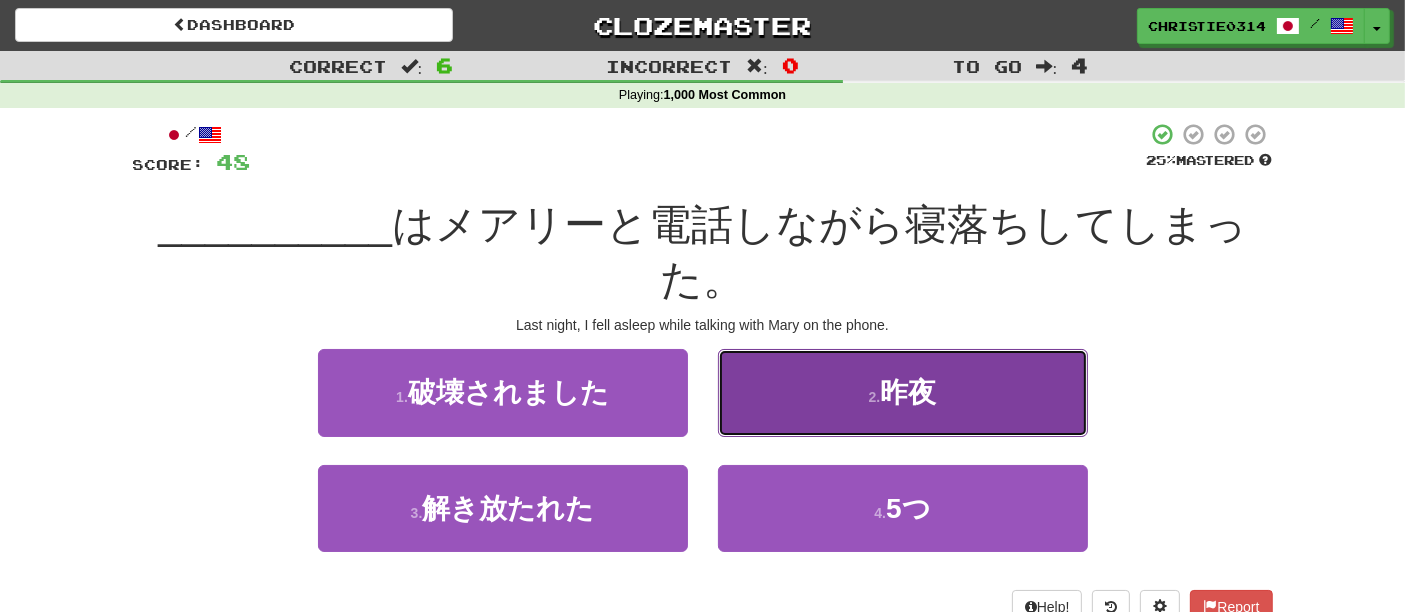 click on "2 .  昨夜" at bounding box center (903, 392) 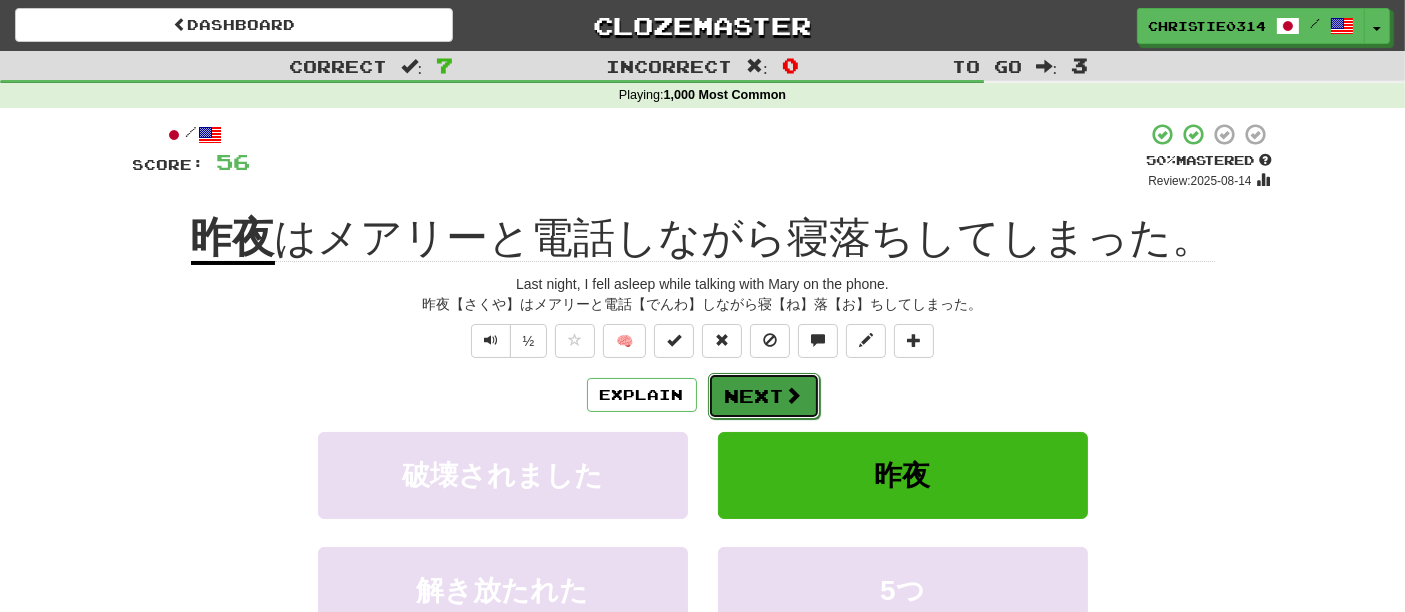 click at bounding box center [794, 395] 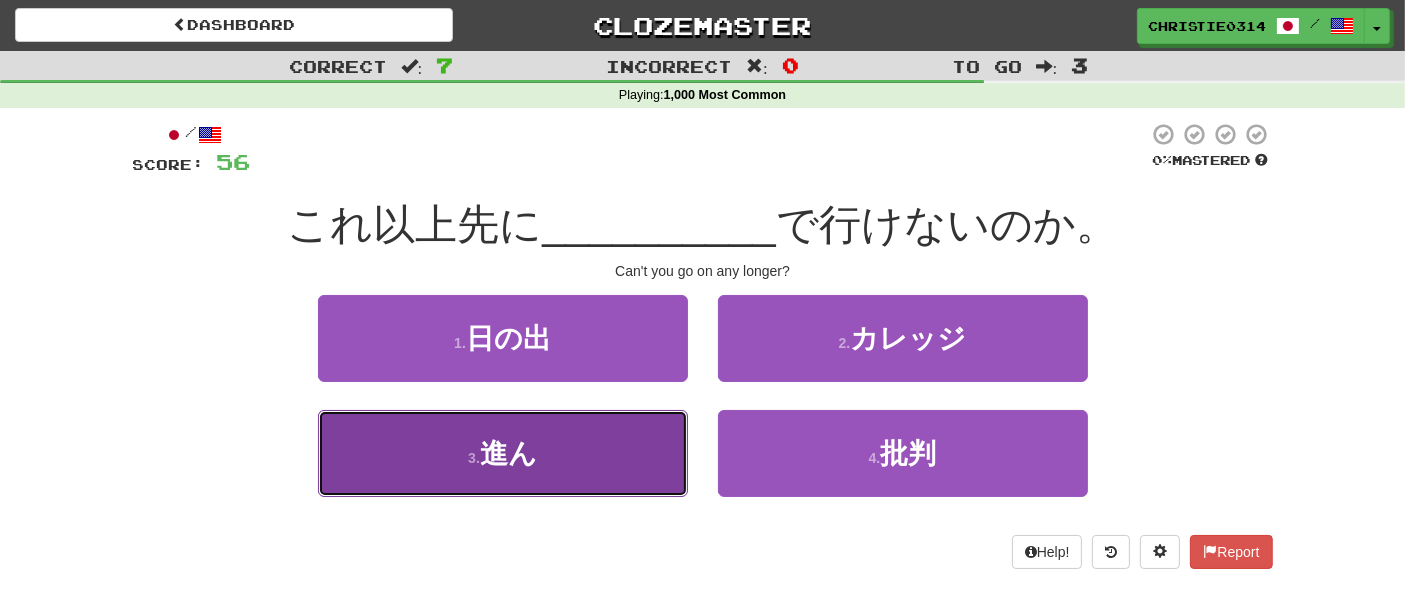 click on "3 .  進ん" at bounding box center [503, 453] 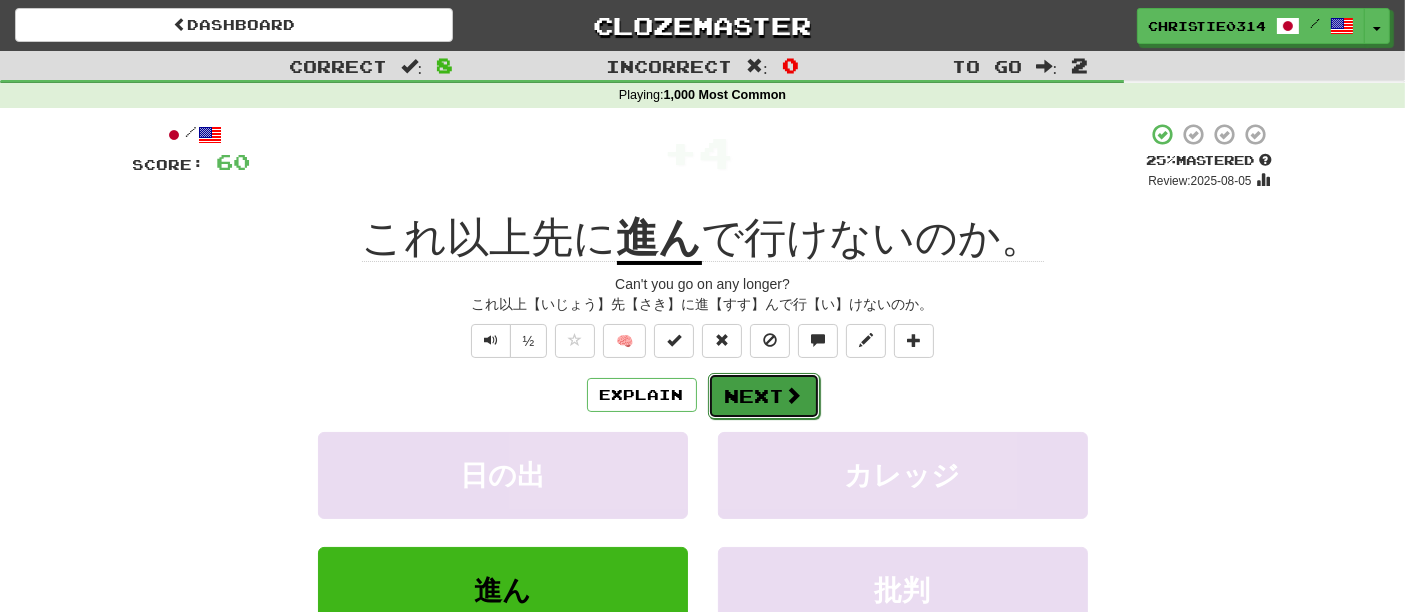 click at bounding box center [794, 395] 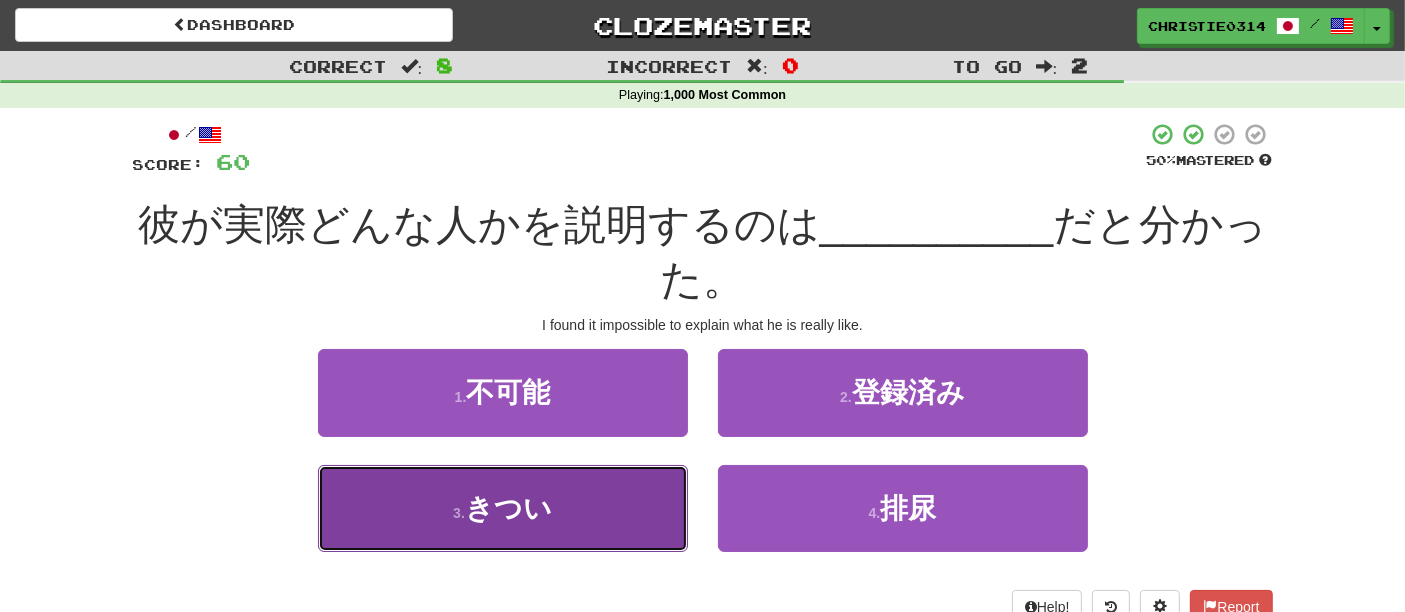 click on "3 .  きつい" at bounding box center (503, 508) 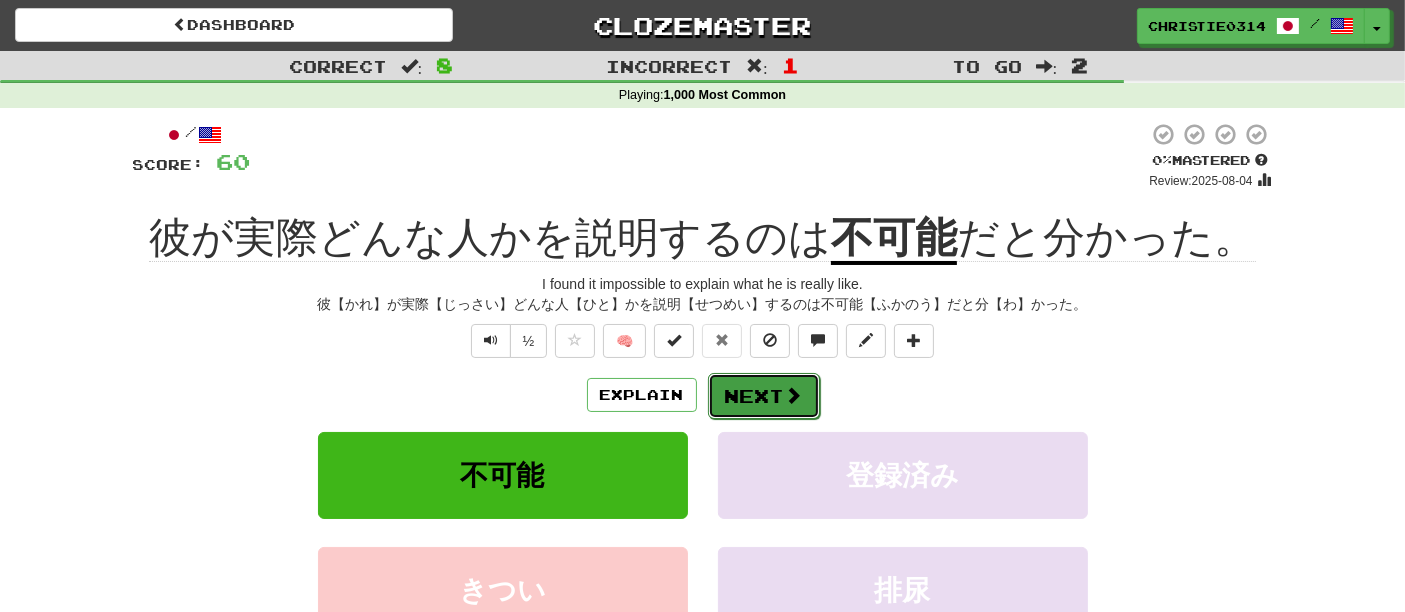 click on "Next" at bounding box center (764, 396) 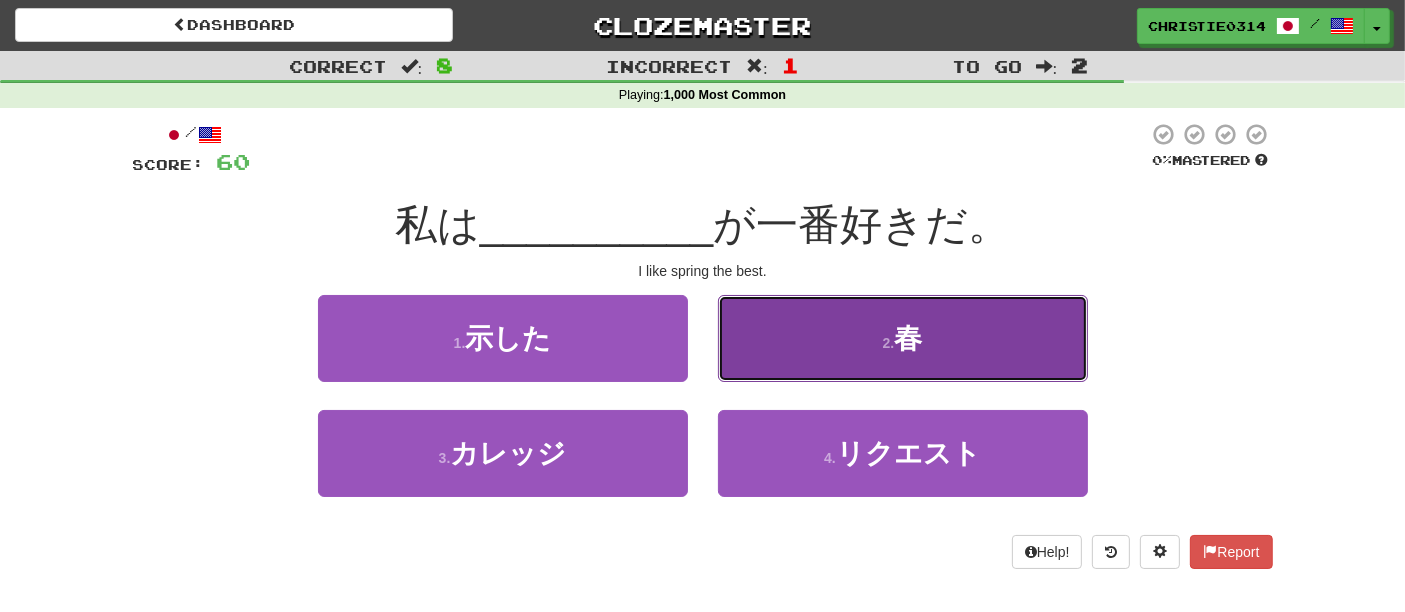 click on "2 .  春" at bounding box center (903, 338) 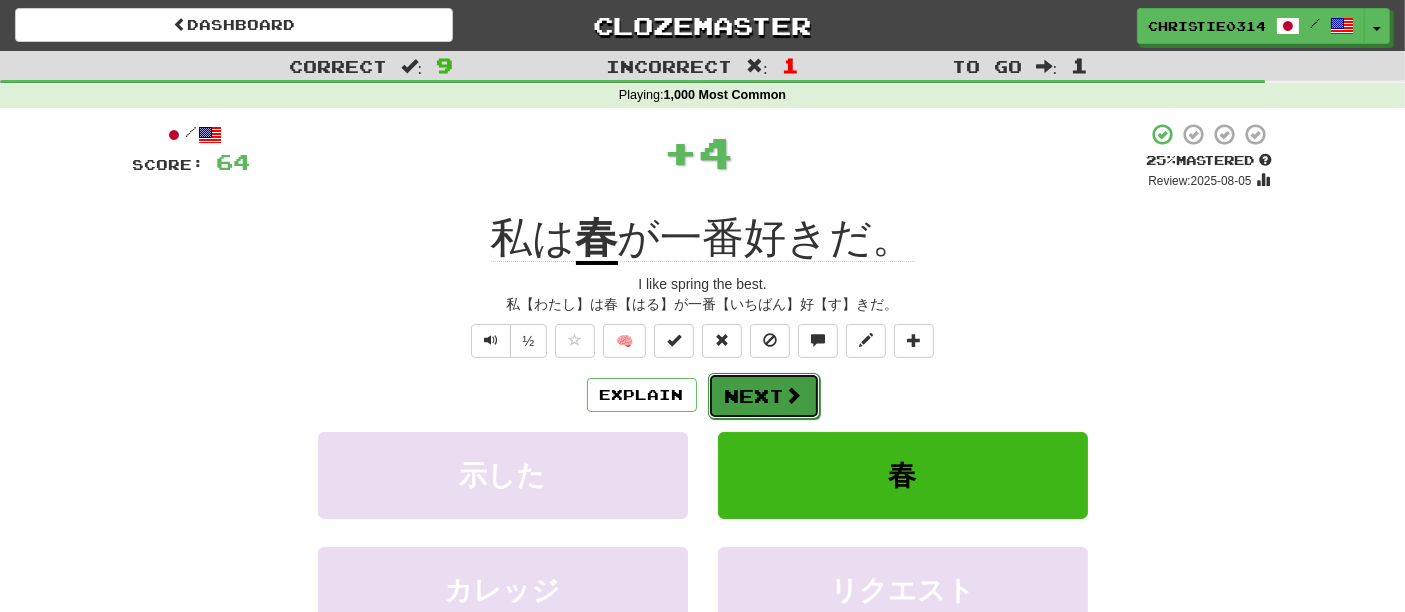 click at bounding box center [794, 395] 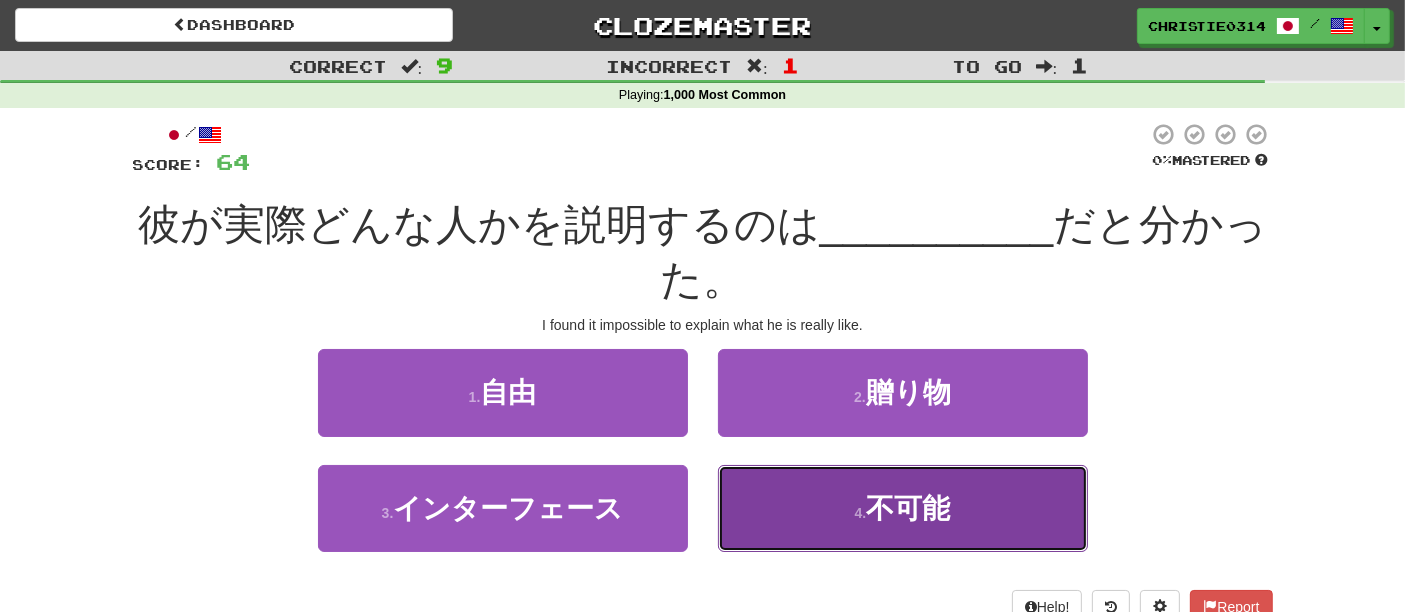 click on "4 .  不可能" at bounding box center (903, 508) 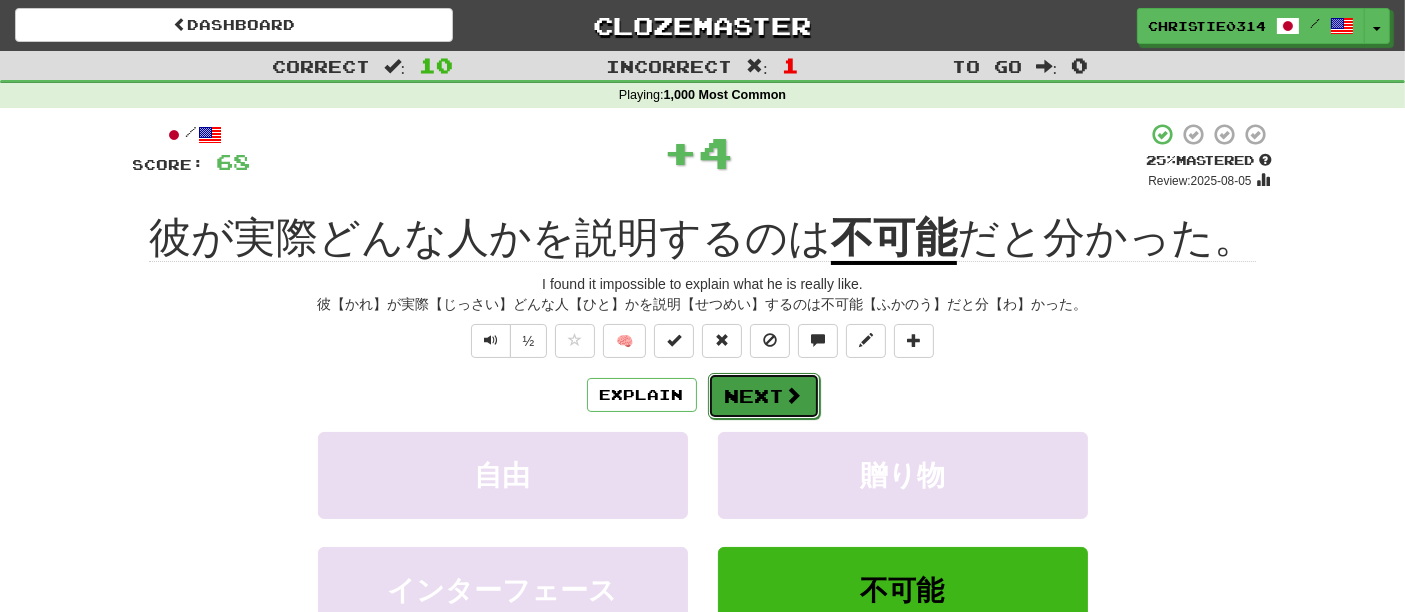 click on "Next" at bounding box center [764, 396] 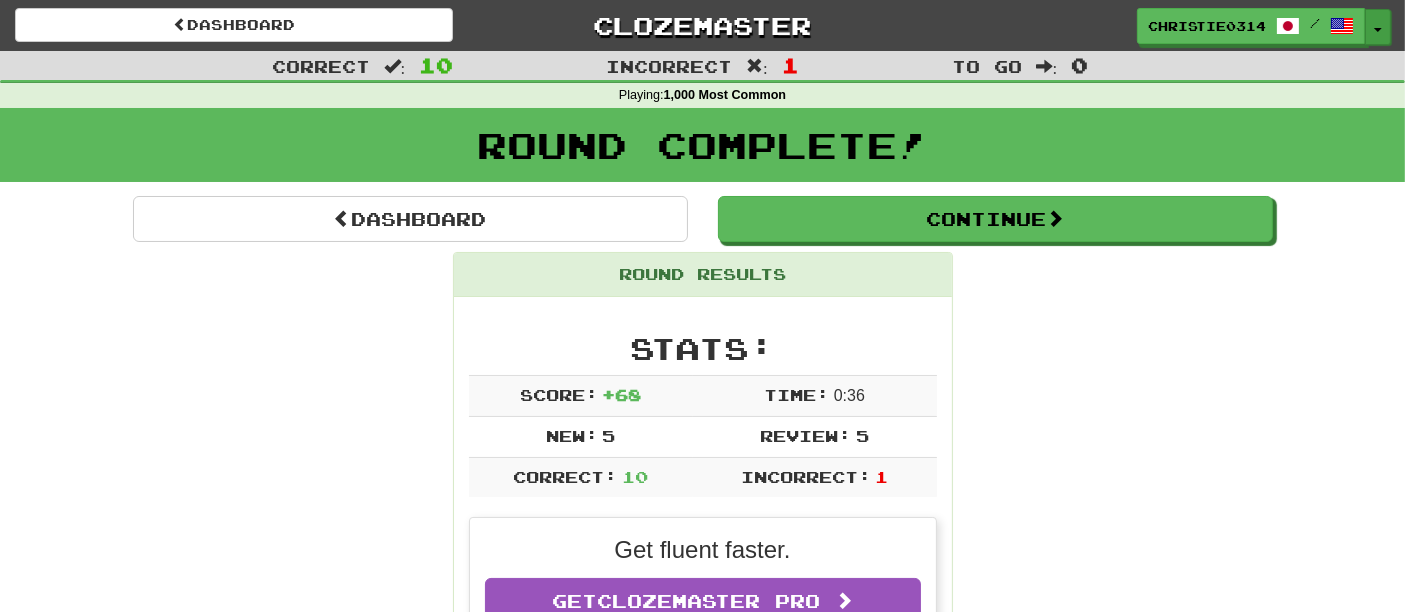 click on "Toggle Dropdown" at bounding box center [1378, 27] 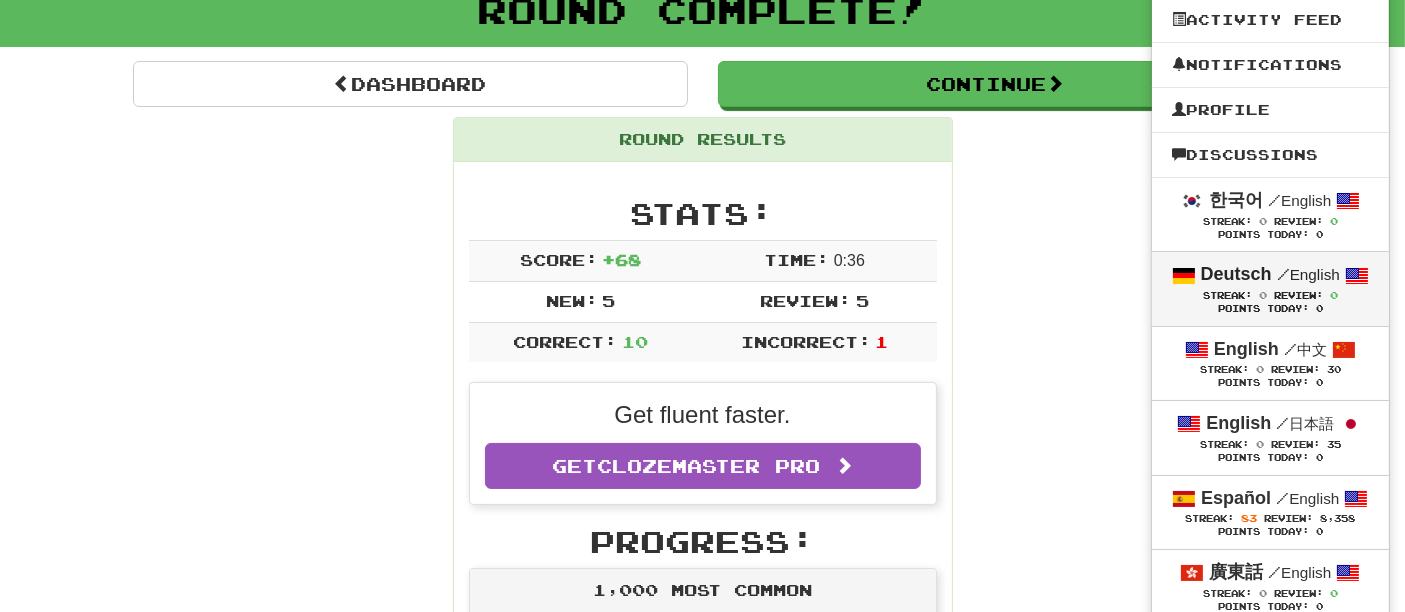 scroll, scrollTop: 333, scrollLeft: 0, axis: vertical 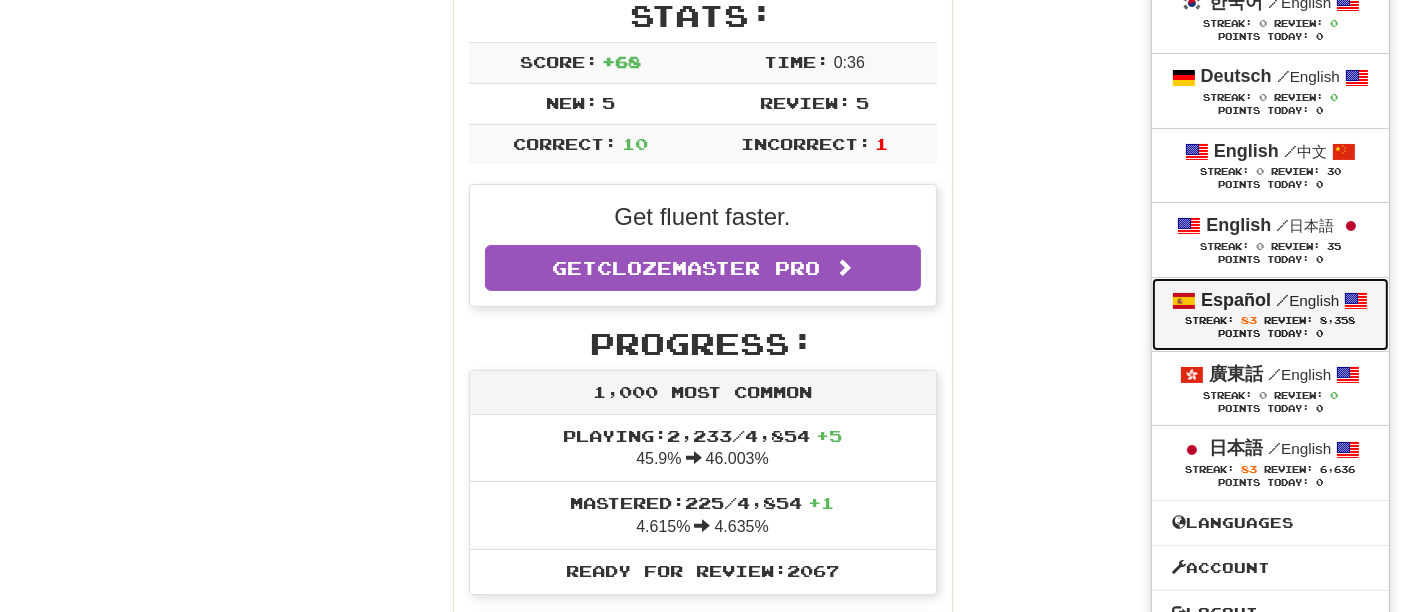 click on "Streak:
83
Review:
8,358" at bounding box center (1270, 320) 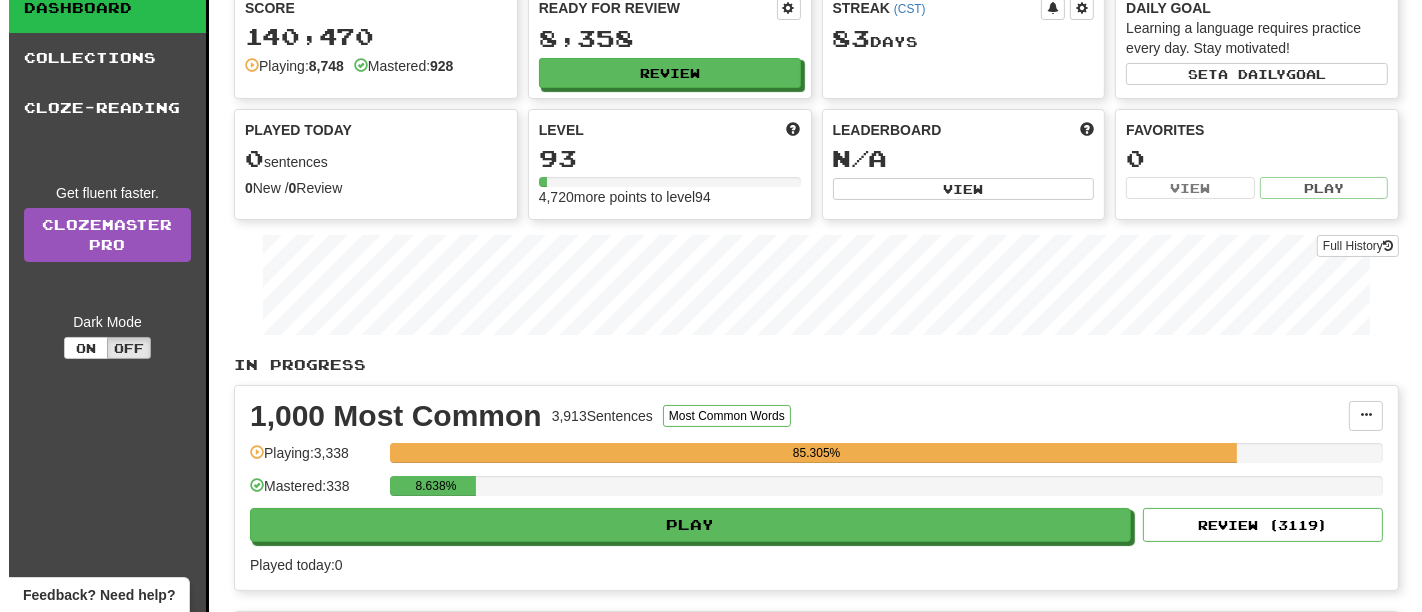 scroll, scrollTop: 111, scrollLeft: 0, axis: vertical 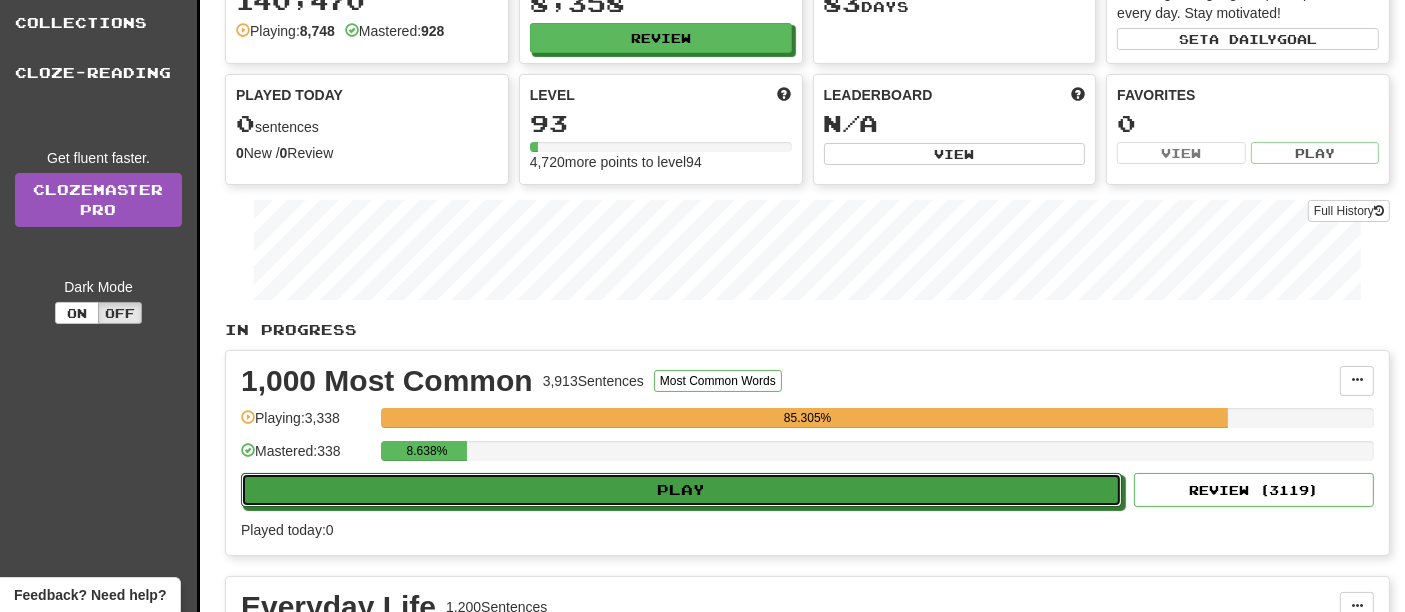 click on "Play" at bounding box center (681, 490) 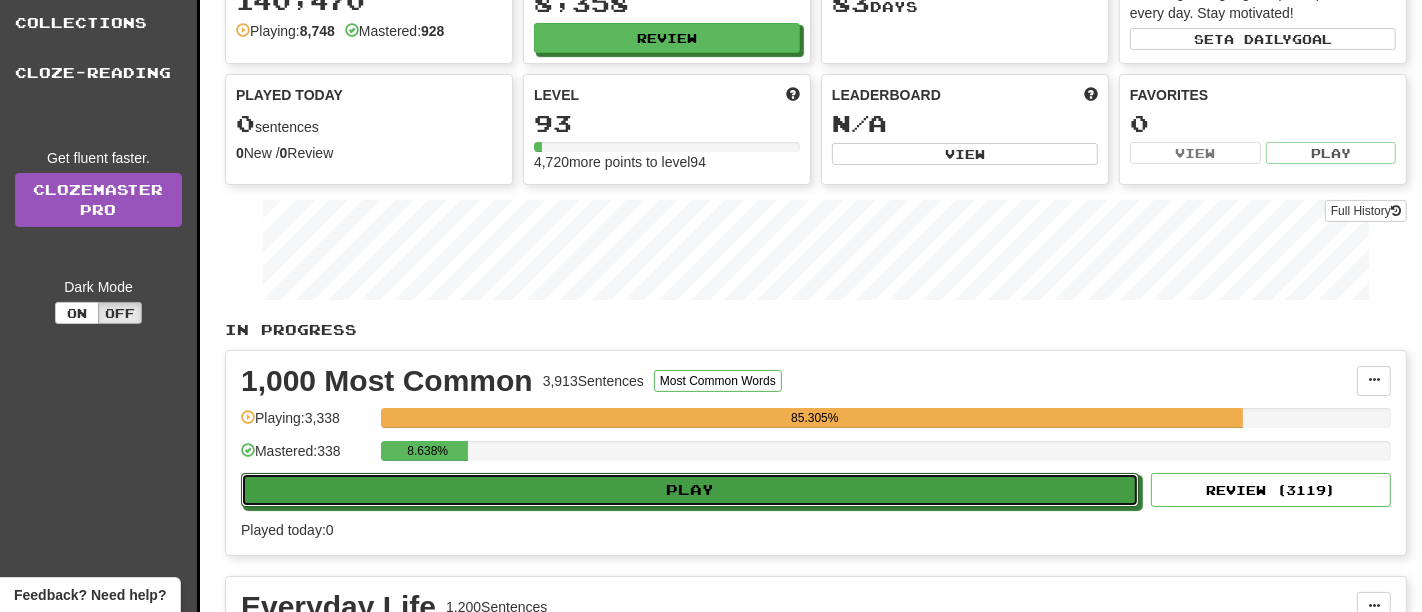 select on "**" 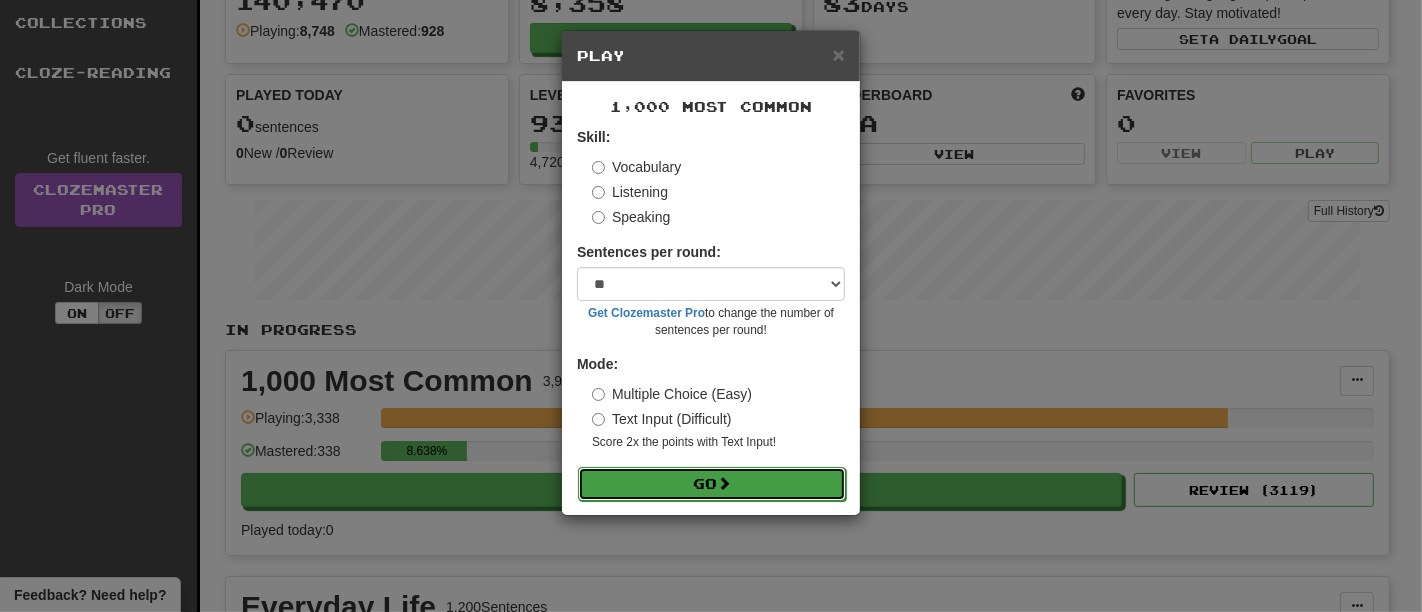 click on "Go" at bounding box center (712, 484) 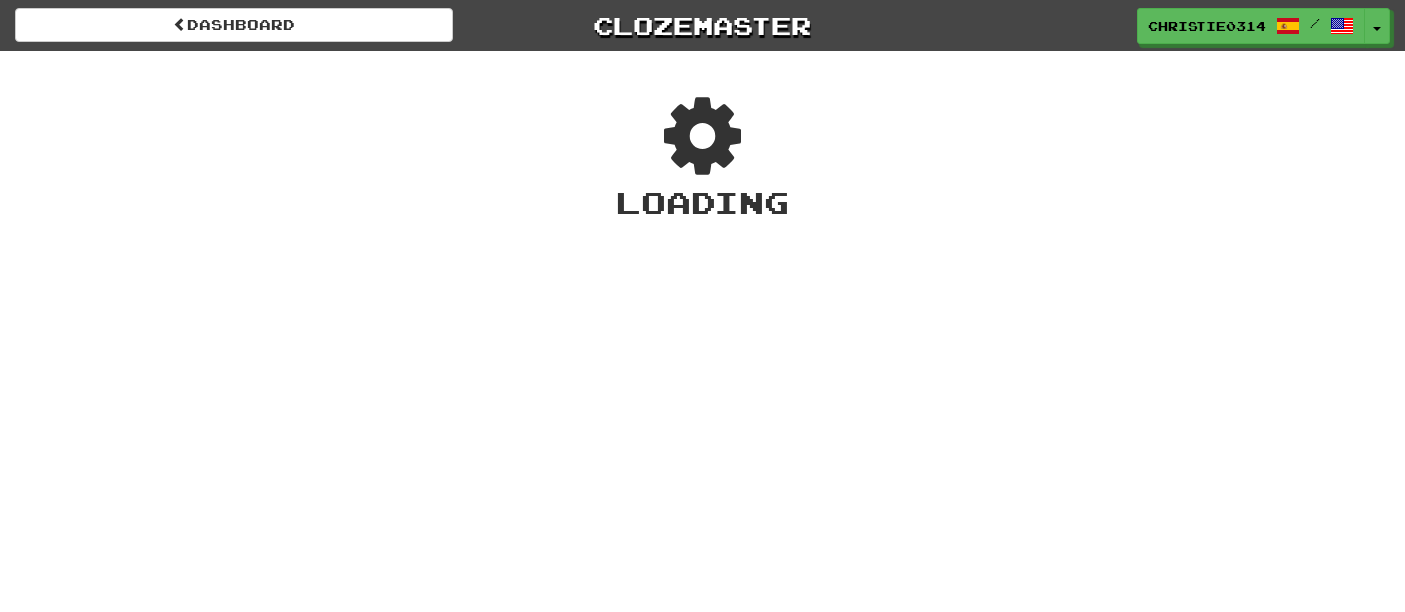 scroll, scrollTop: 0, scrollLeft: 0, axis: both 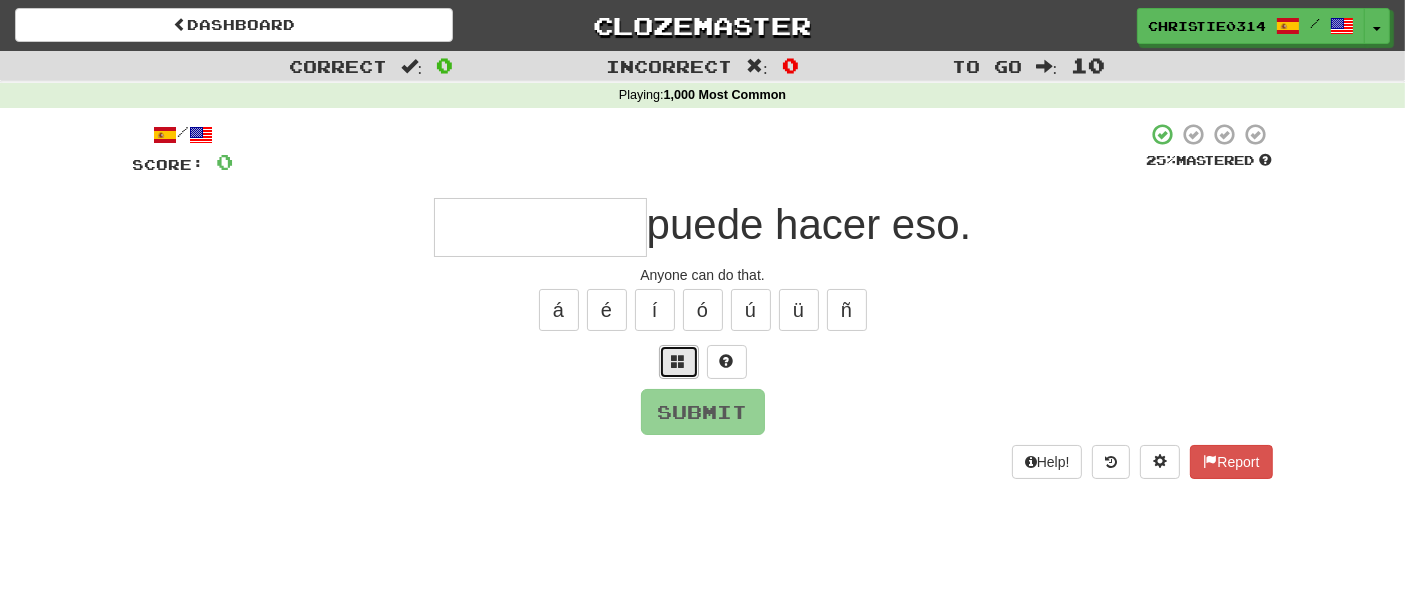 click at bounding box center (679, 362) 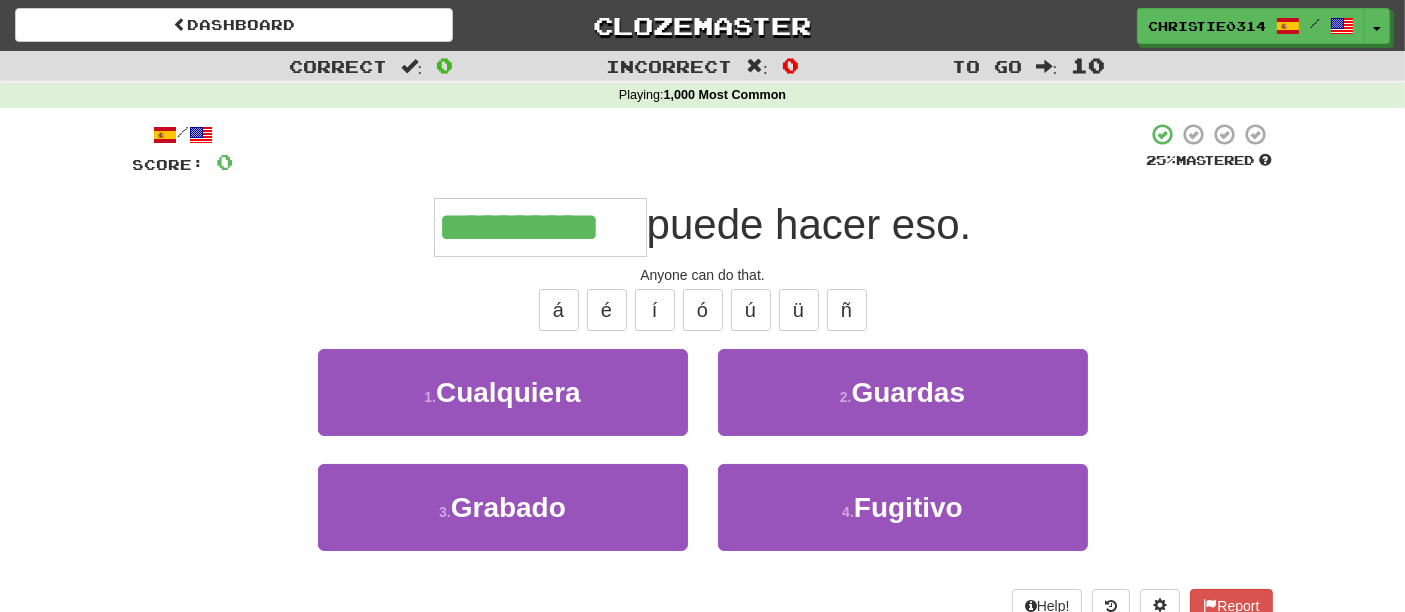 type on "**********" 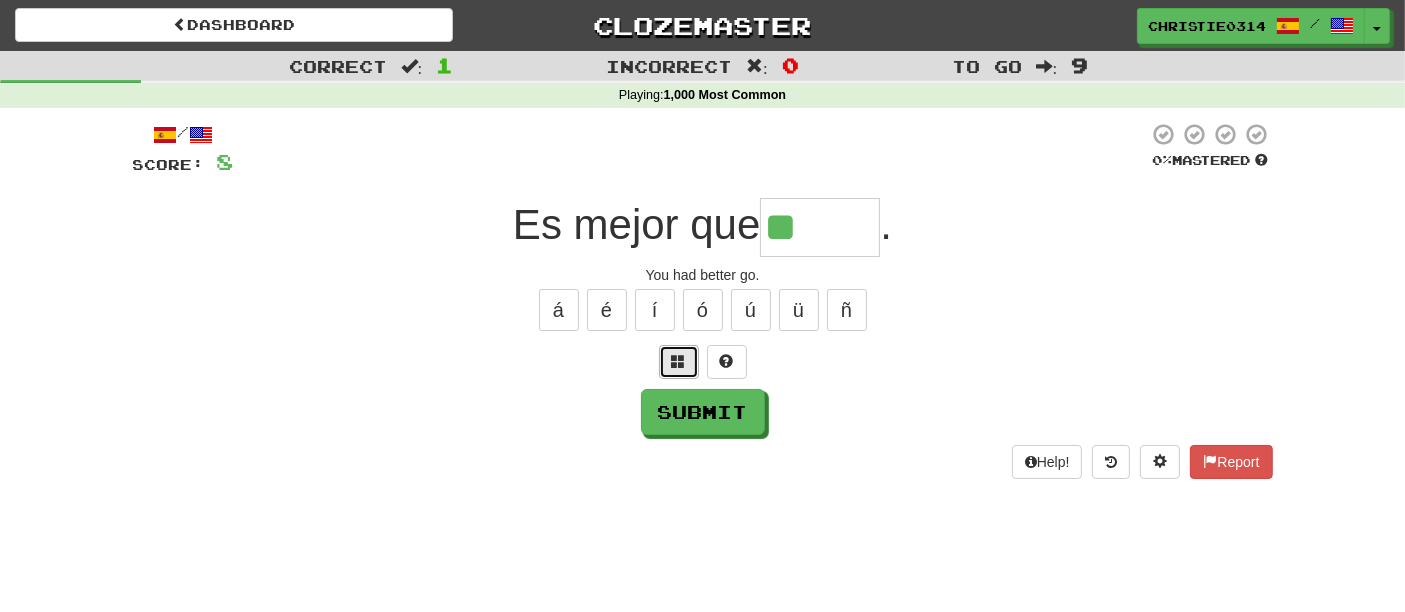 click at bounding box center [679, 362] 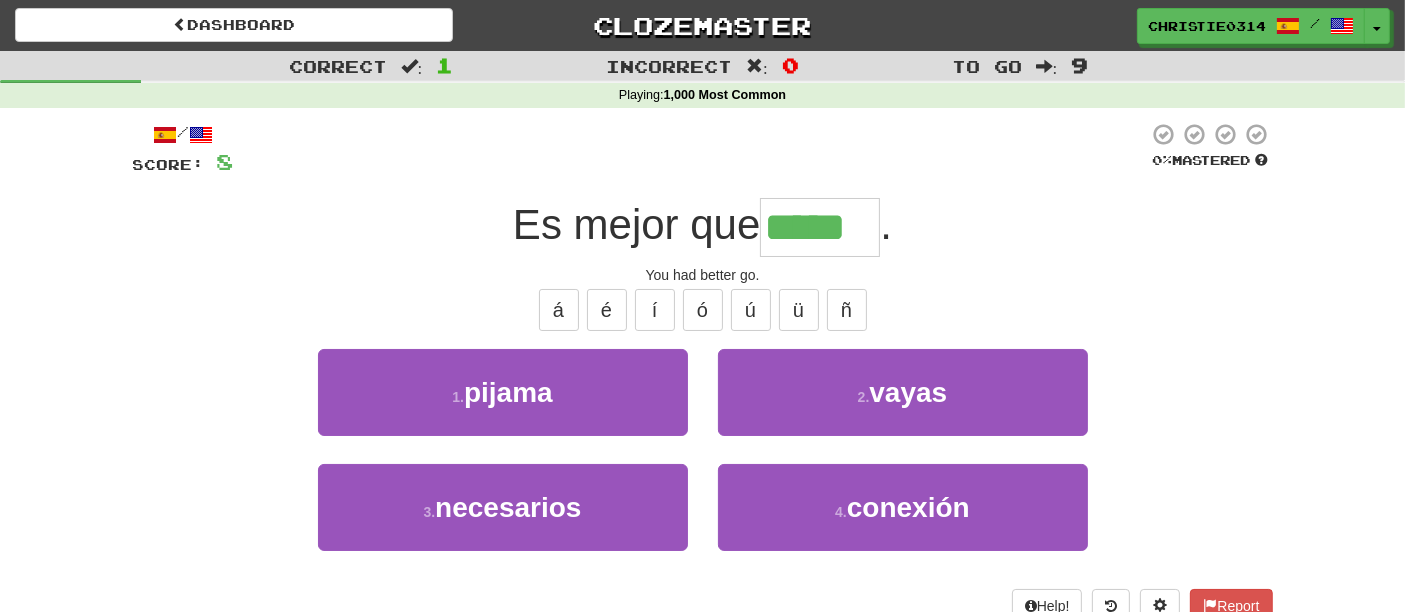 type on "*****" 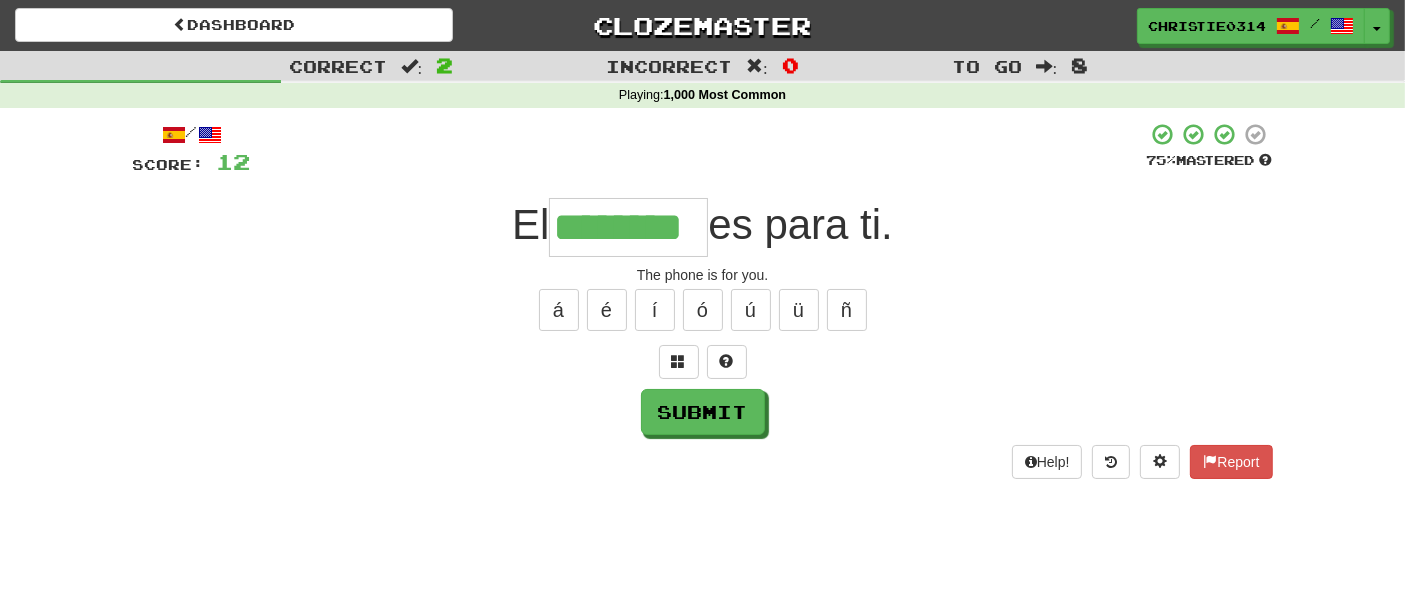 type on "********" 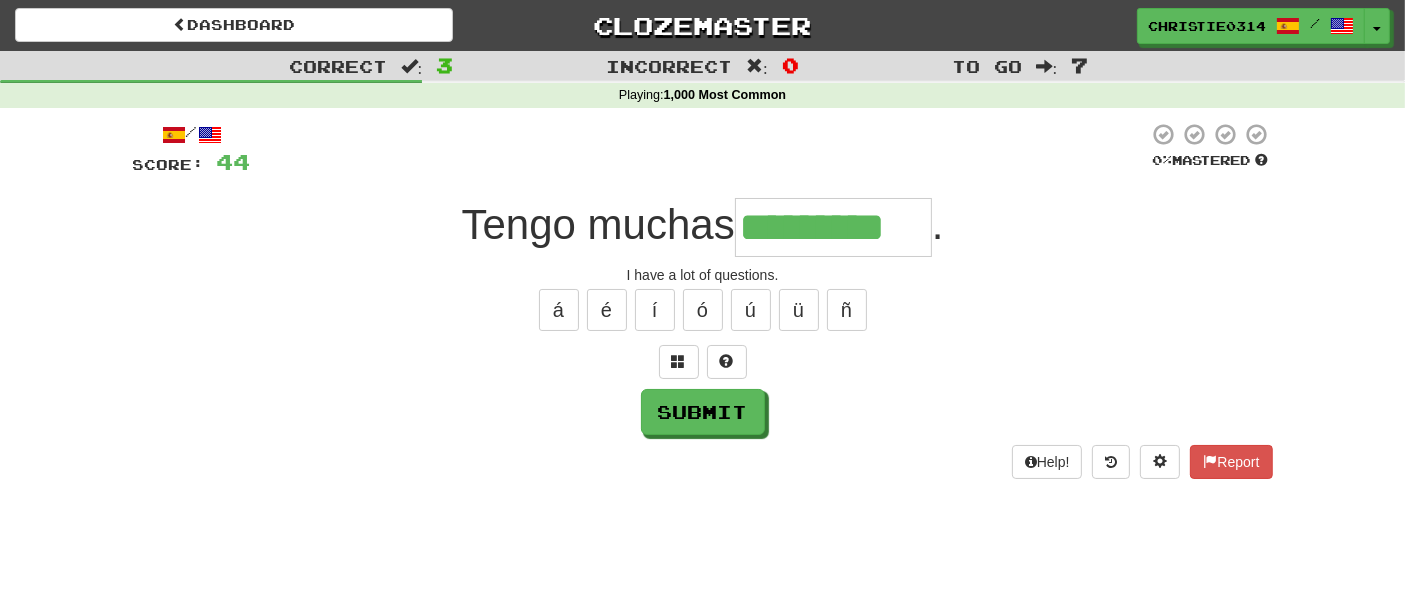 type on "*********" 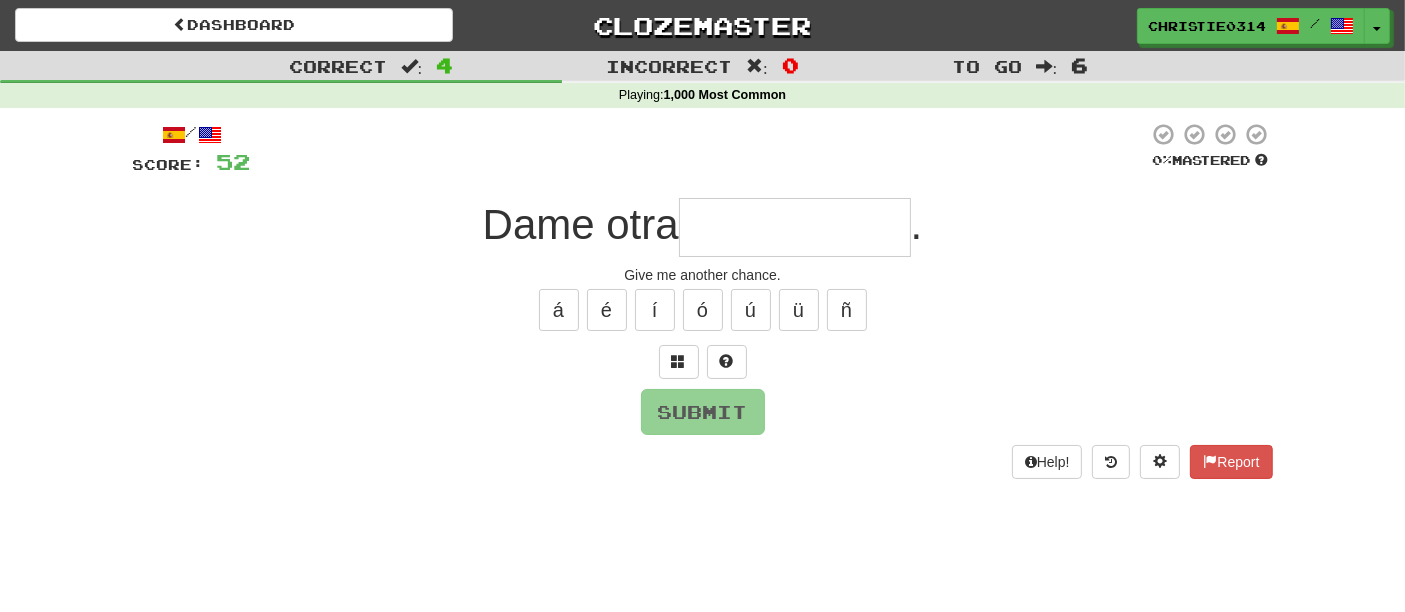 type on "*" 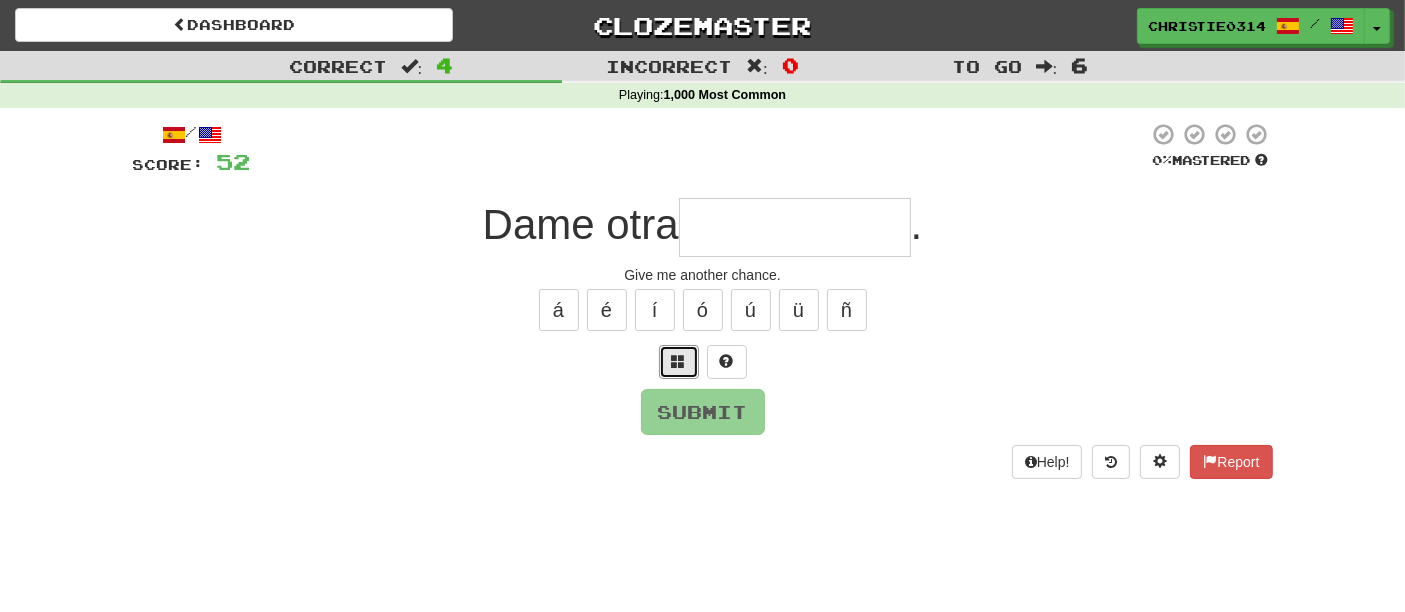 click at bounding box center (679, 362) 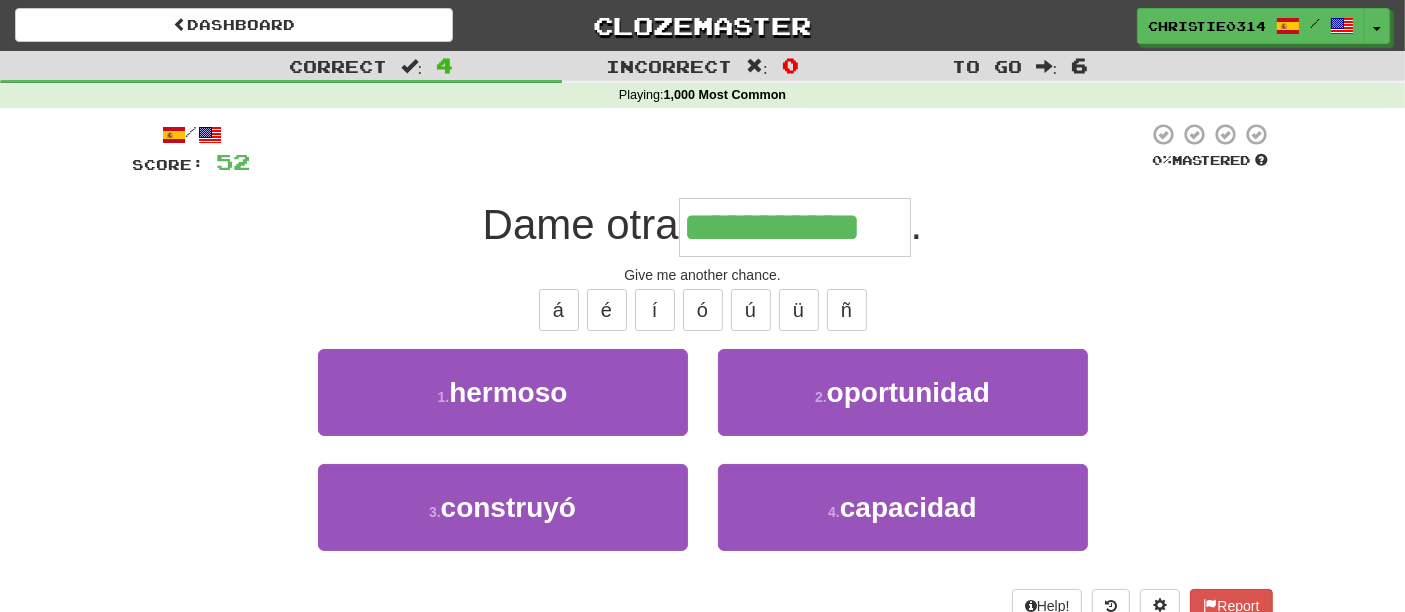 type on "**********" 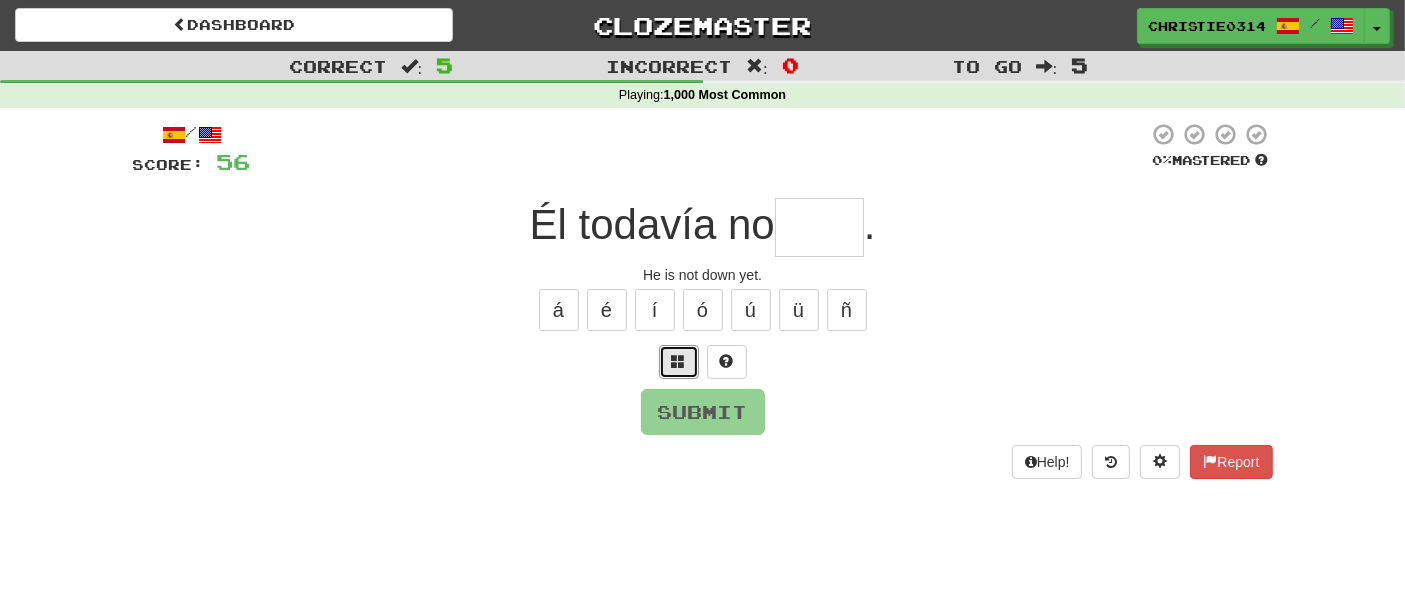 click at bounding box center (679, 362) 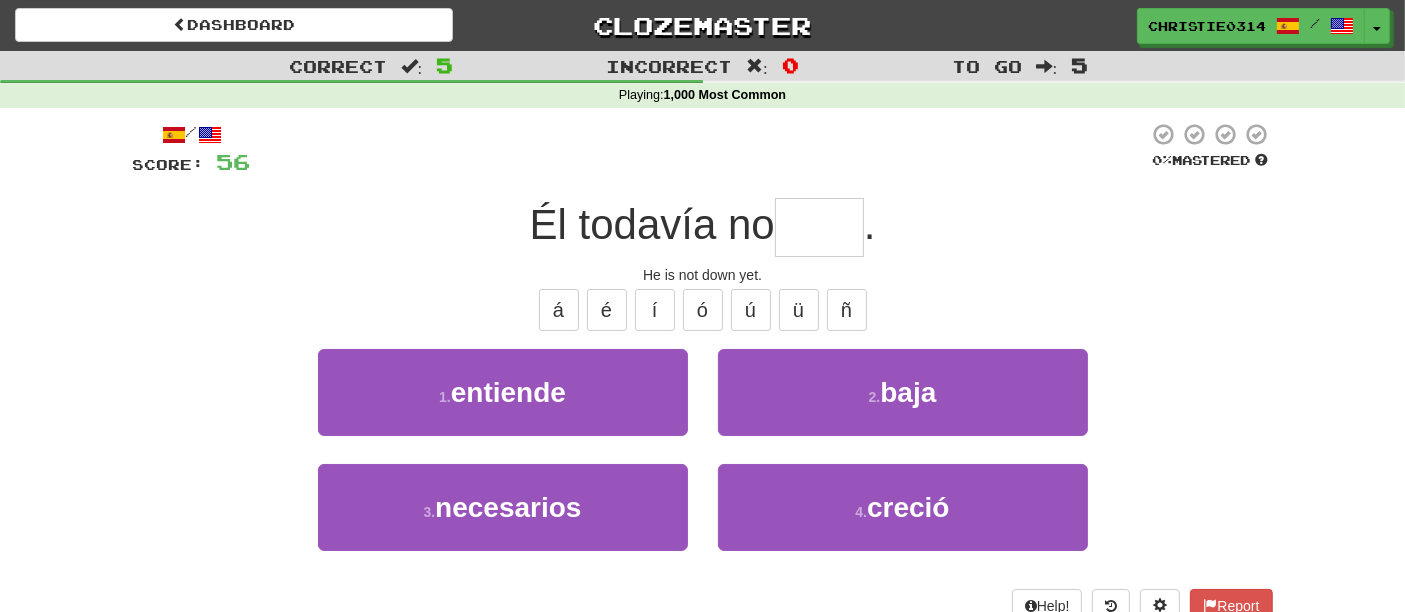 type on "*" 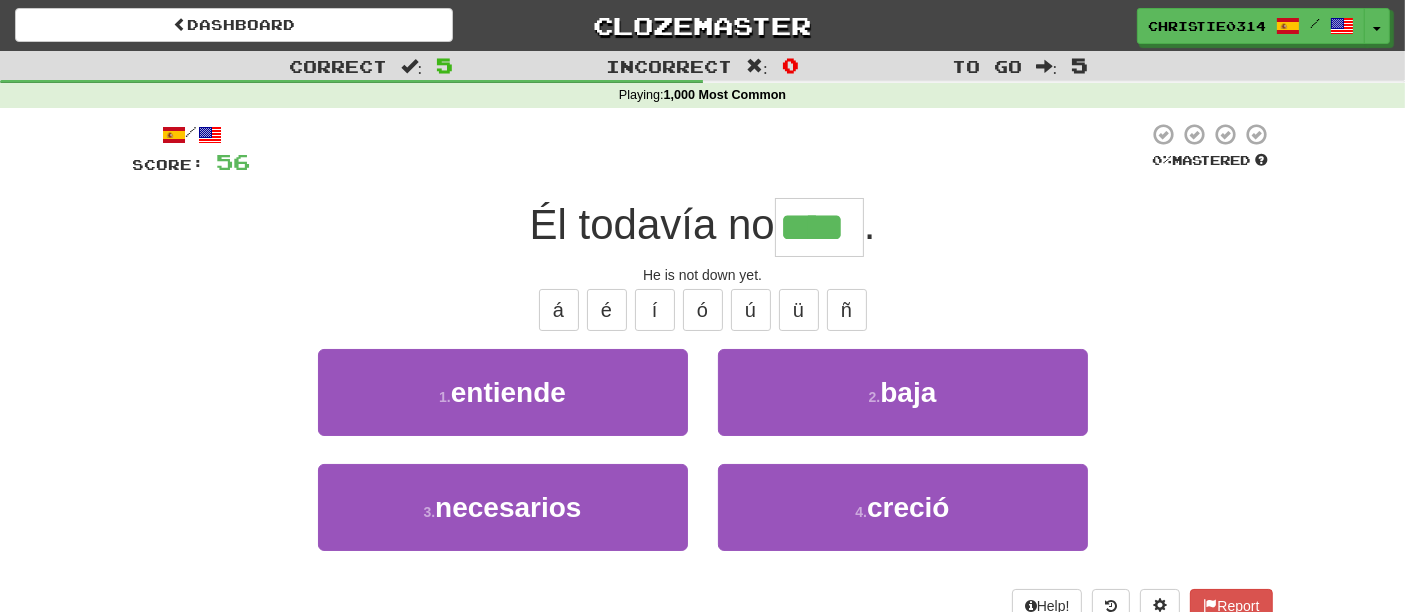 type on "****" 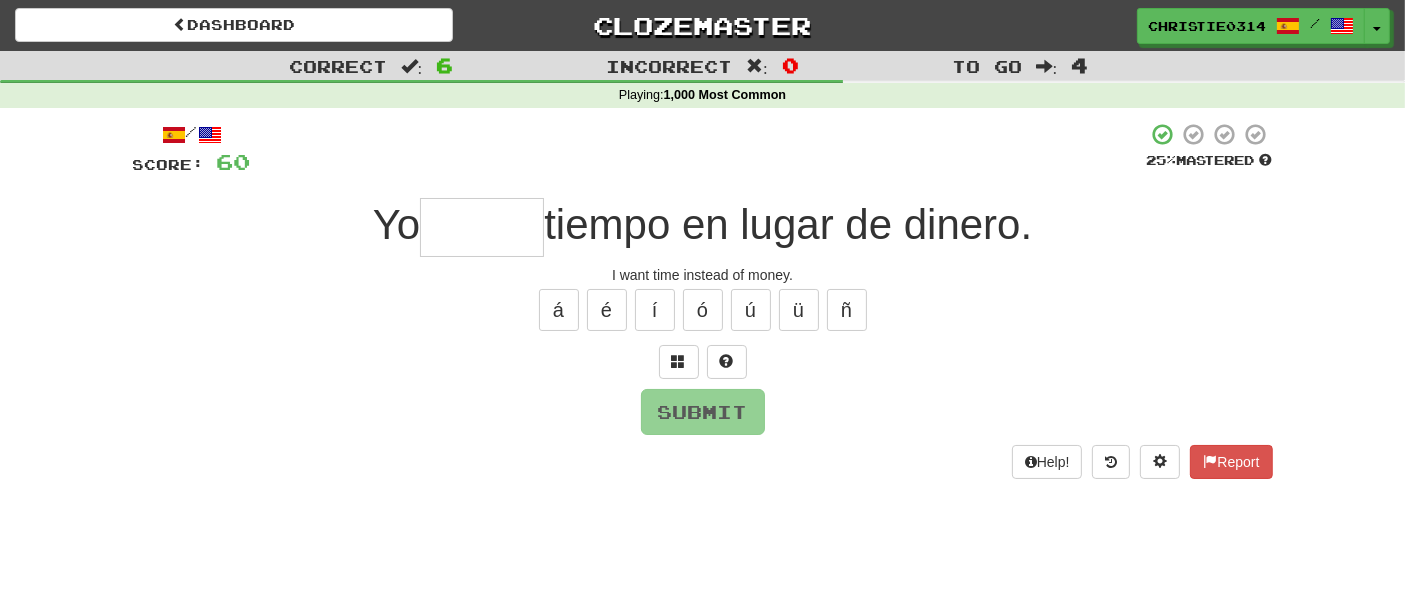 type on "*" 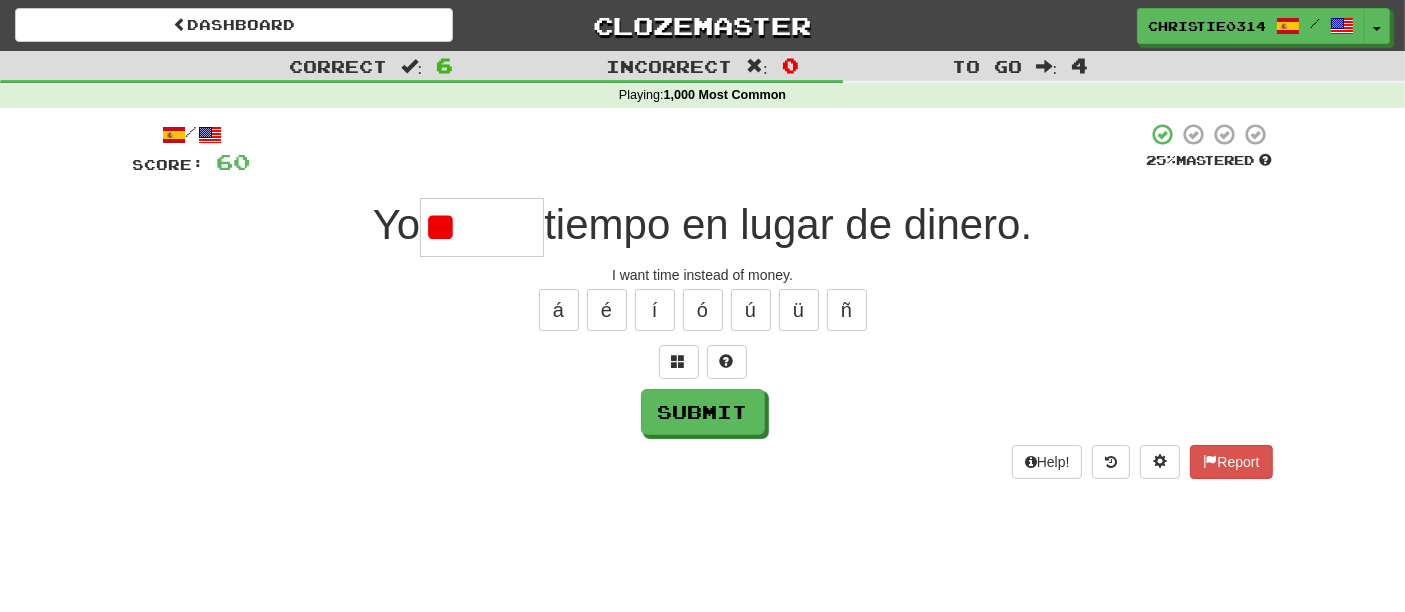 type on "*" 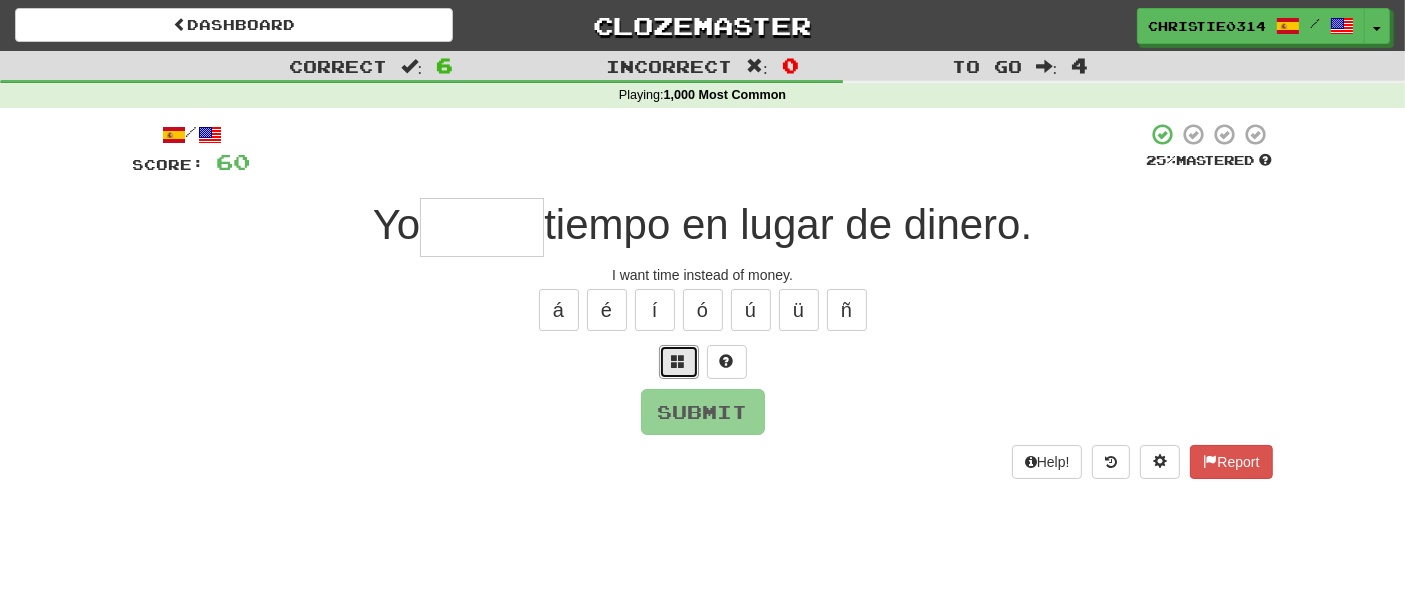 click at bounding box center [679, 362] 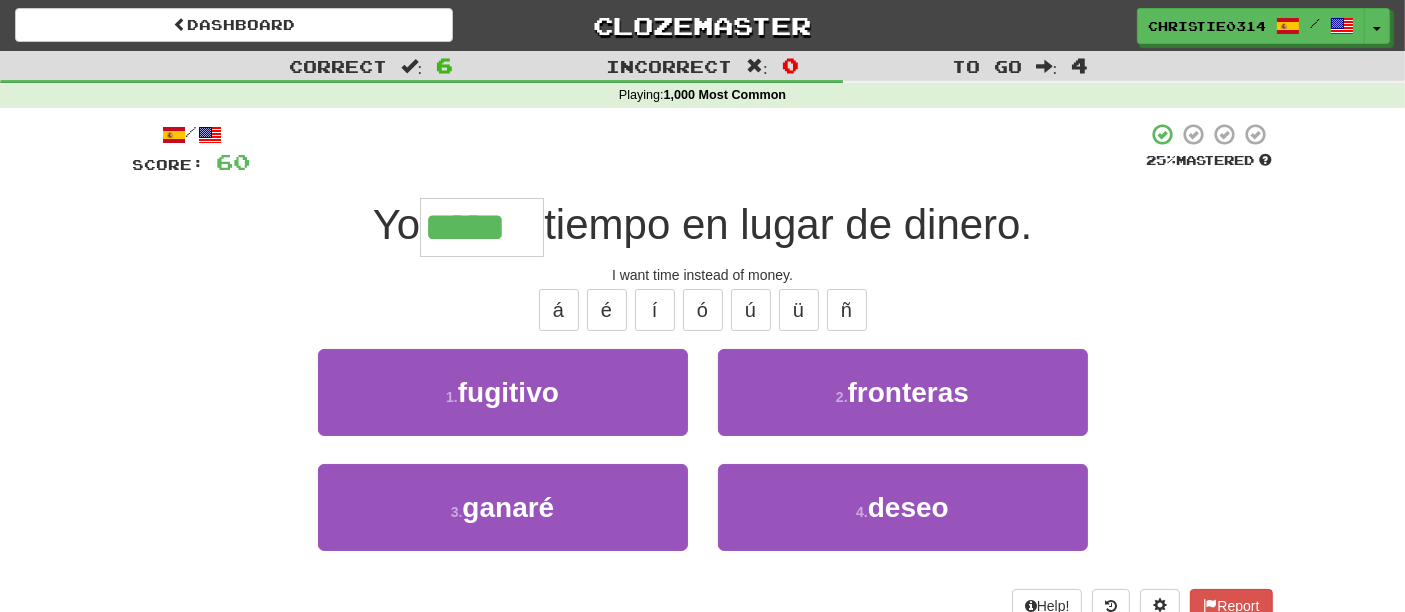 type on "*****" 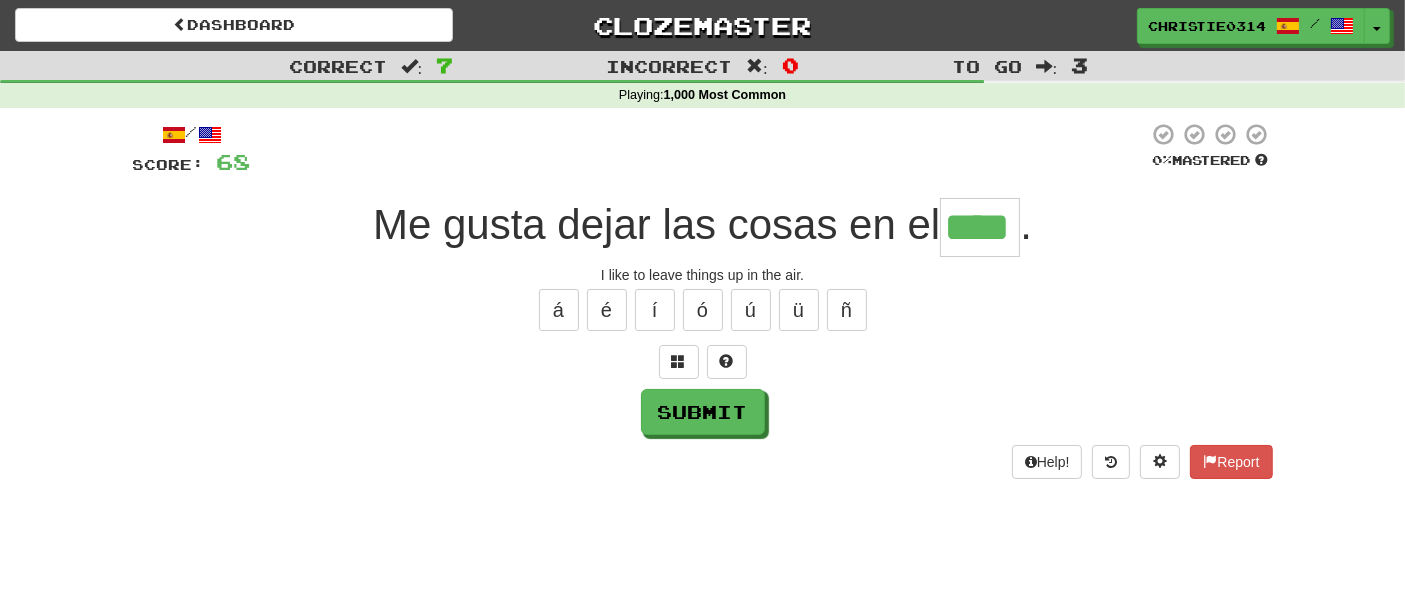 type on "****" 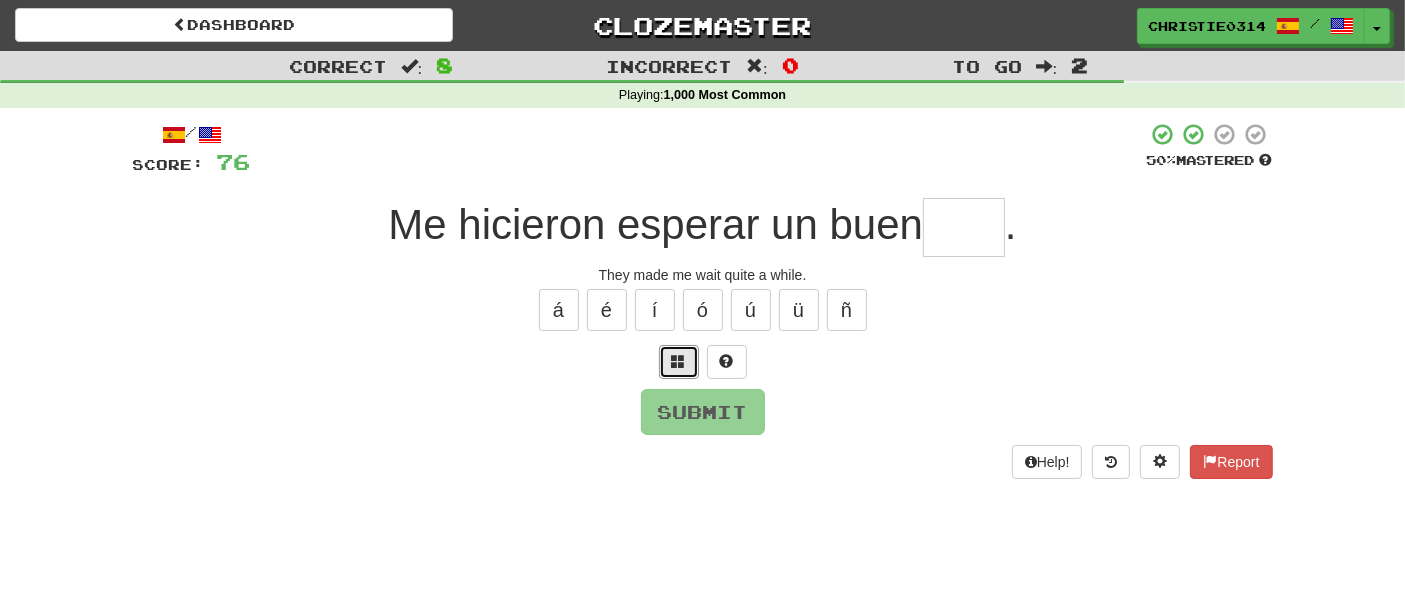 click at bounding box center (679, 362) 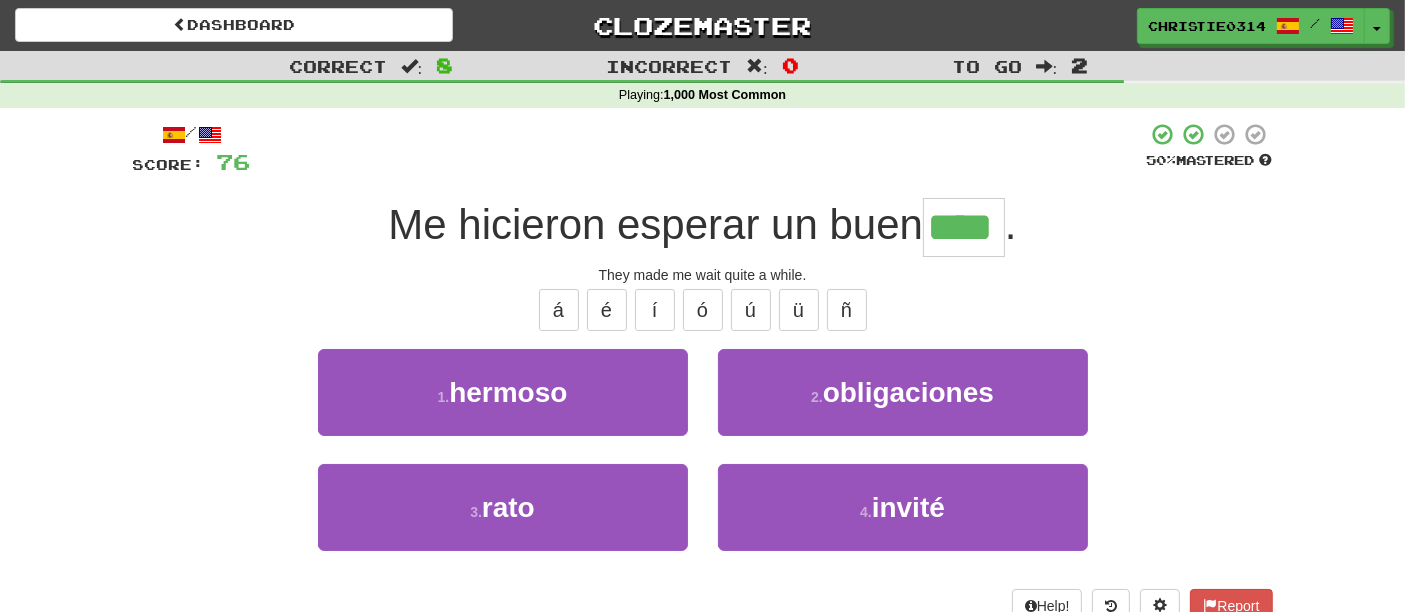 type on "****" 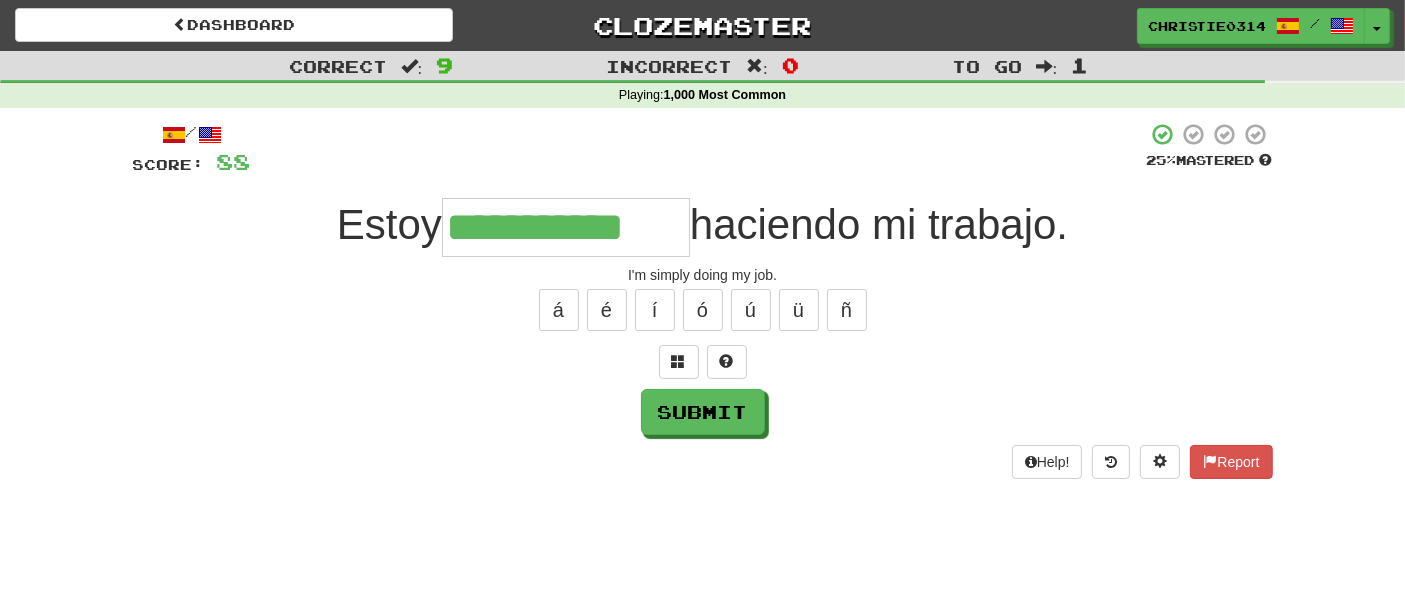 type on "**********" 